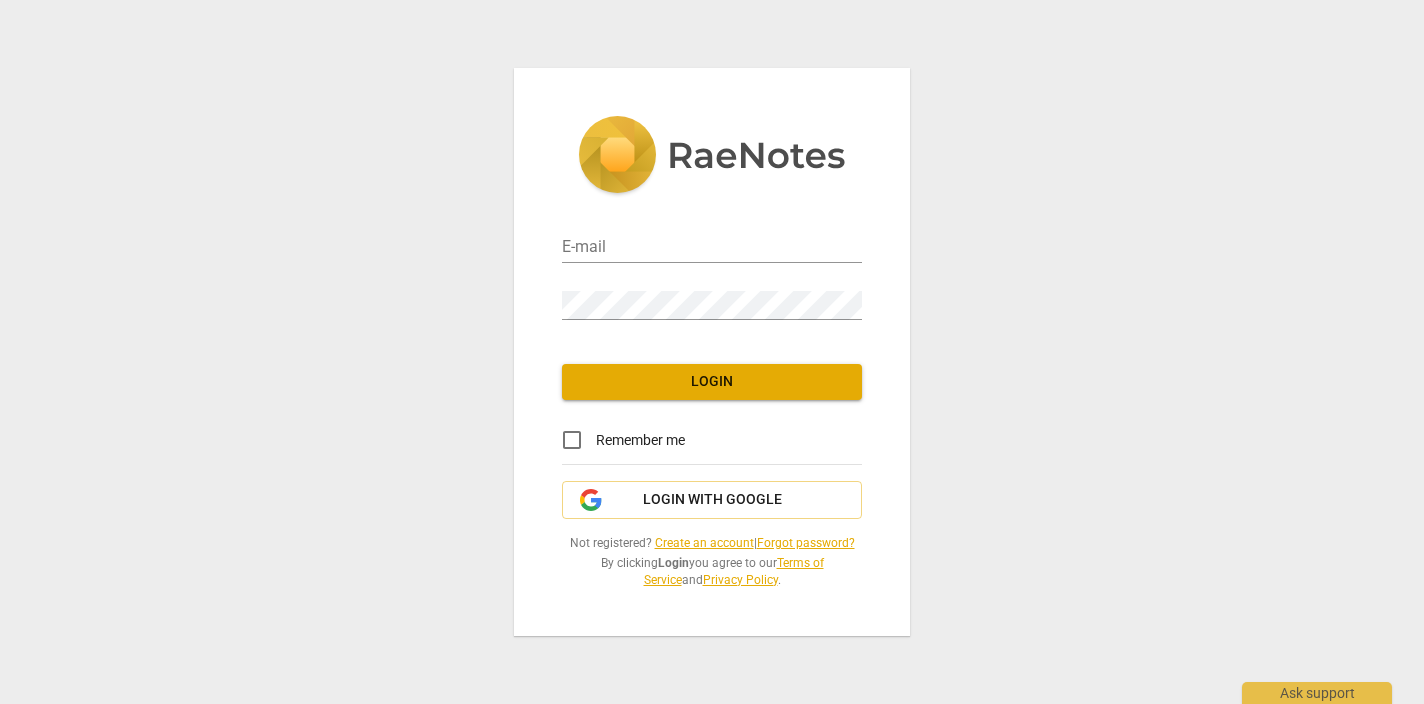 scroll, scrollTop: 0, scrollLeft: 0, axis: both 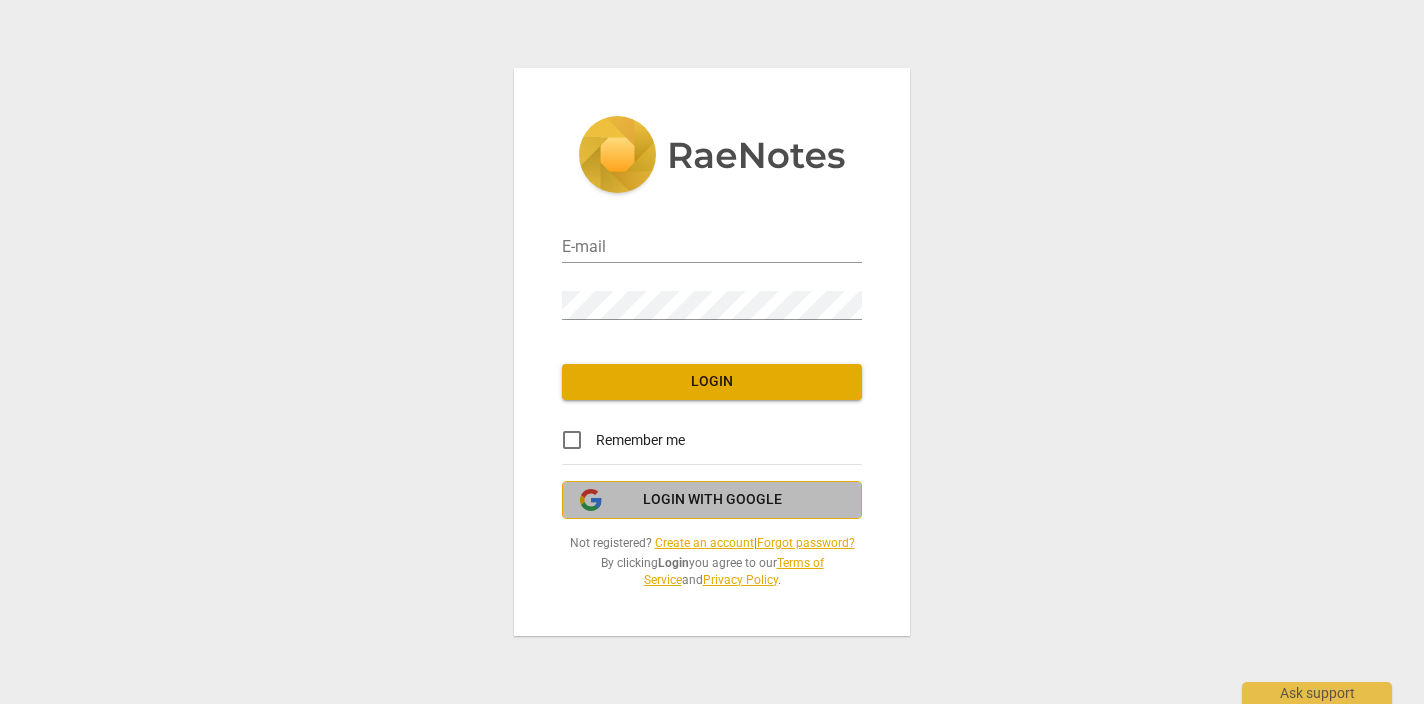 click on "Login with Google" at bounding box center (712, 500) 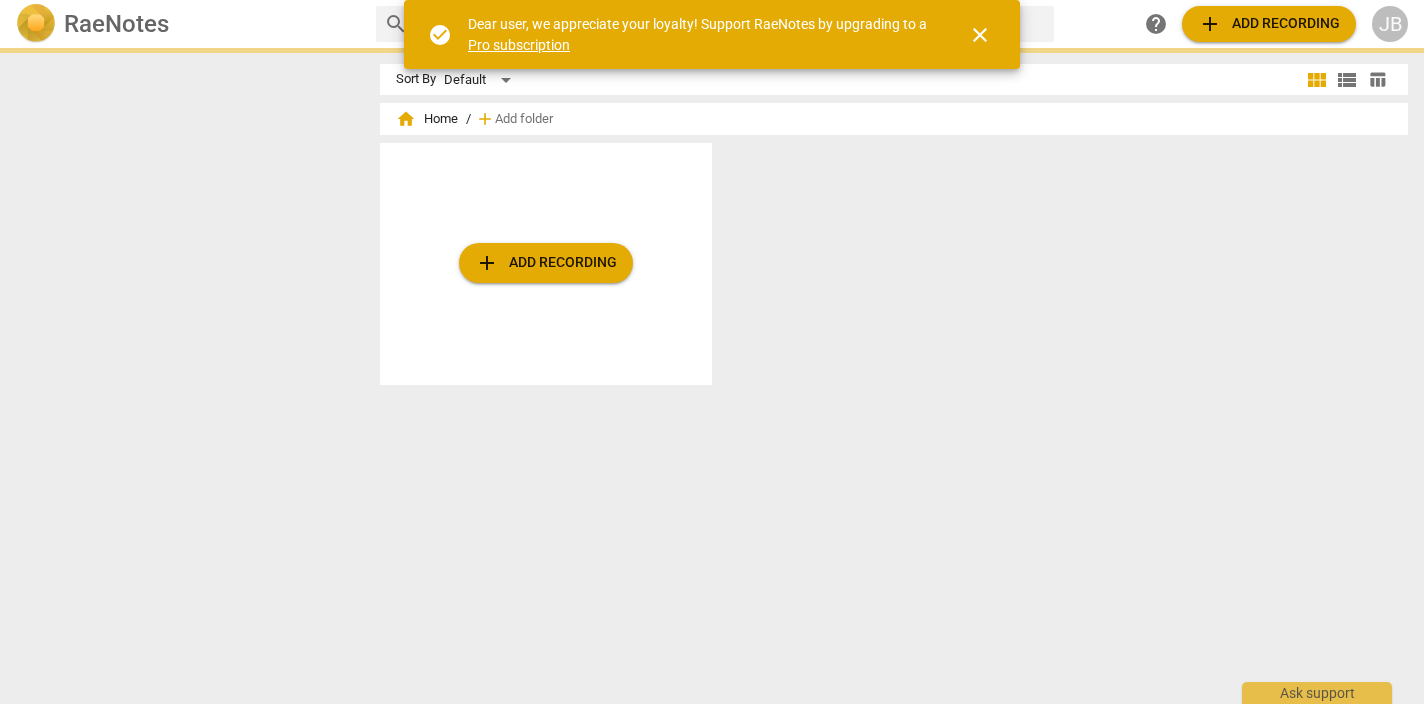 scroll, scrollTop: 0, scrollLeft: 0, axis: both 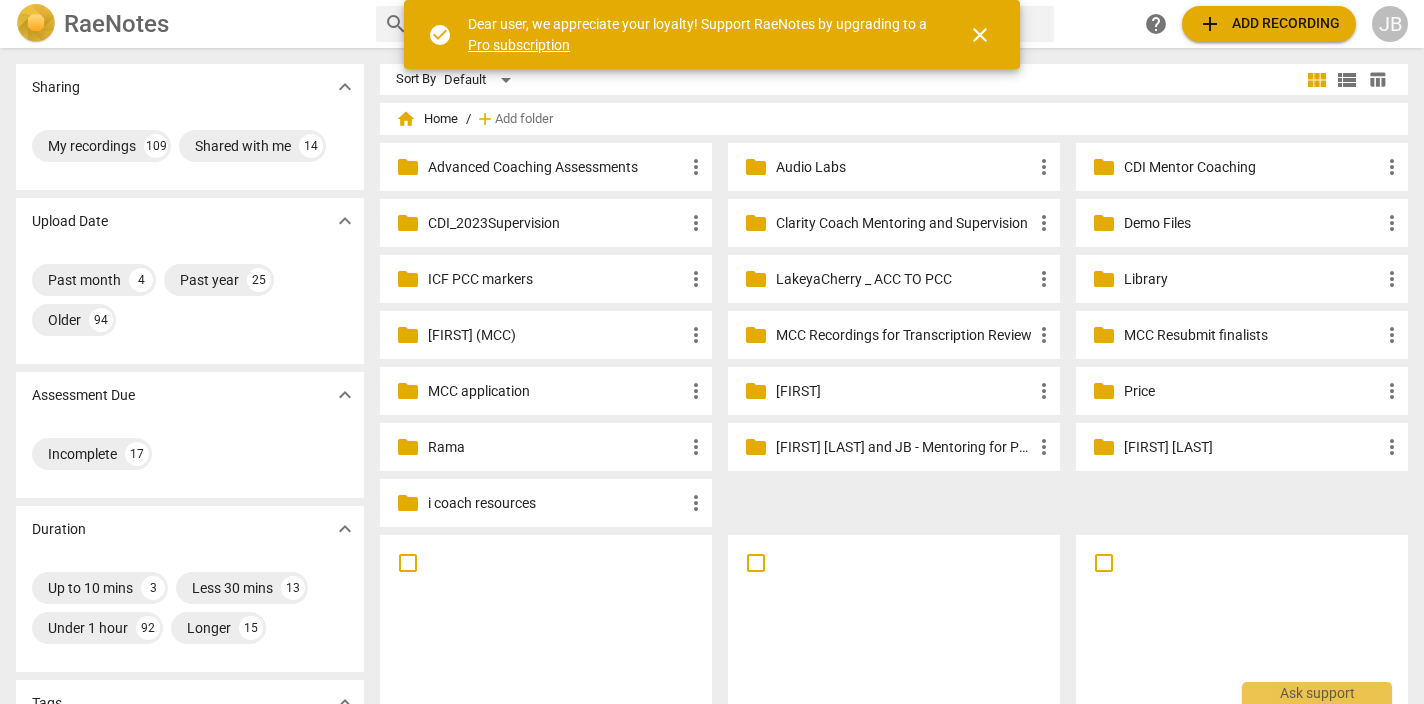 click on "add" at bounding box center [1210, 24] 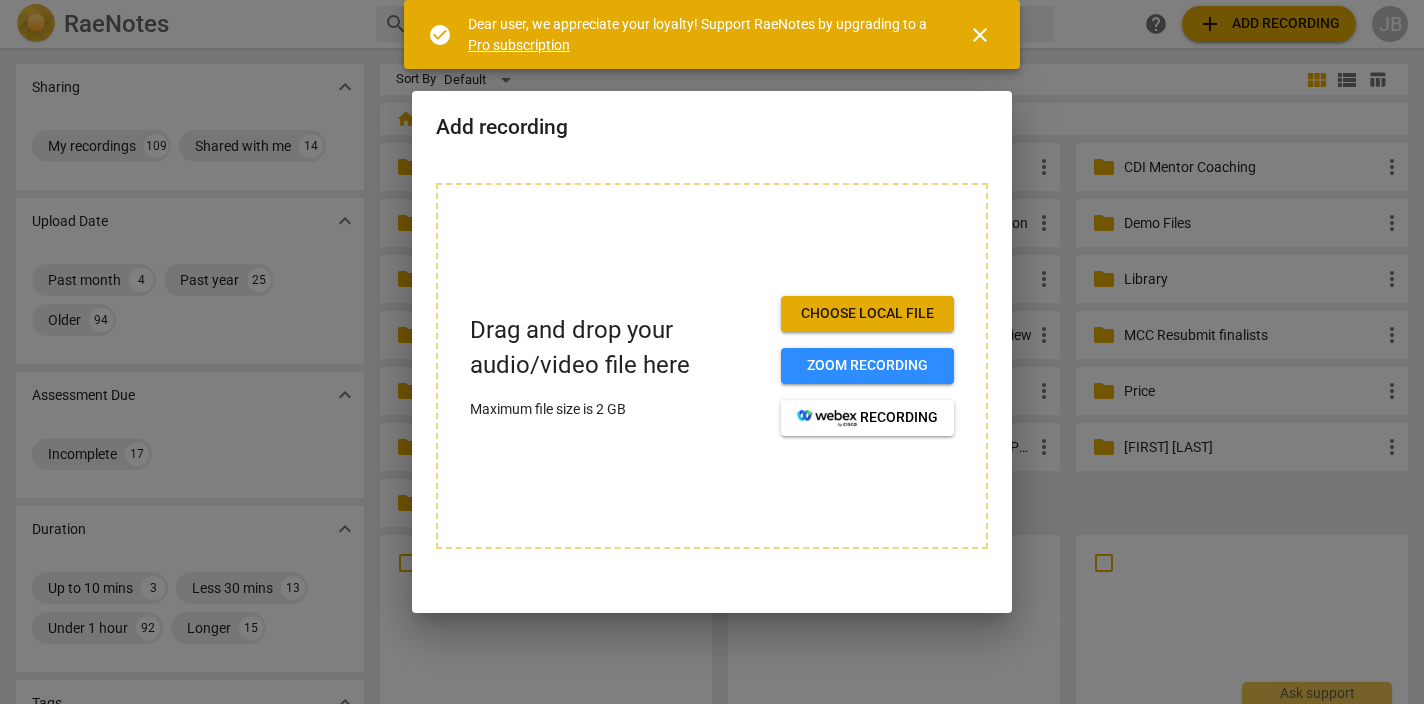 click on "Drag and drop your audio/video file here Maximum file size is 2 GB Choose local file Zoom recording   recording" at bounding box center (712, 366) 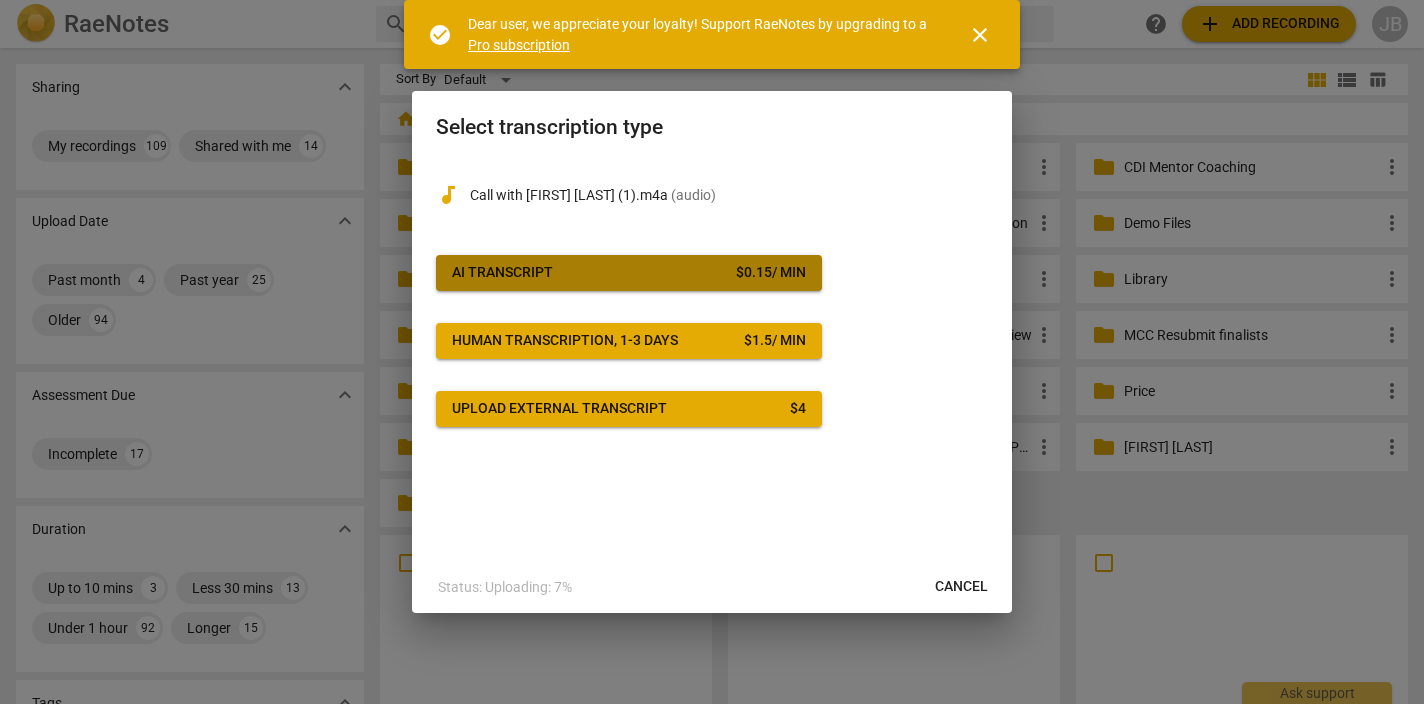 click on "AI Transcript $ 0.15  / min" at bounding box center [629, 273] 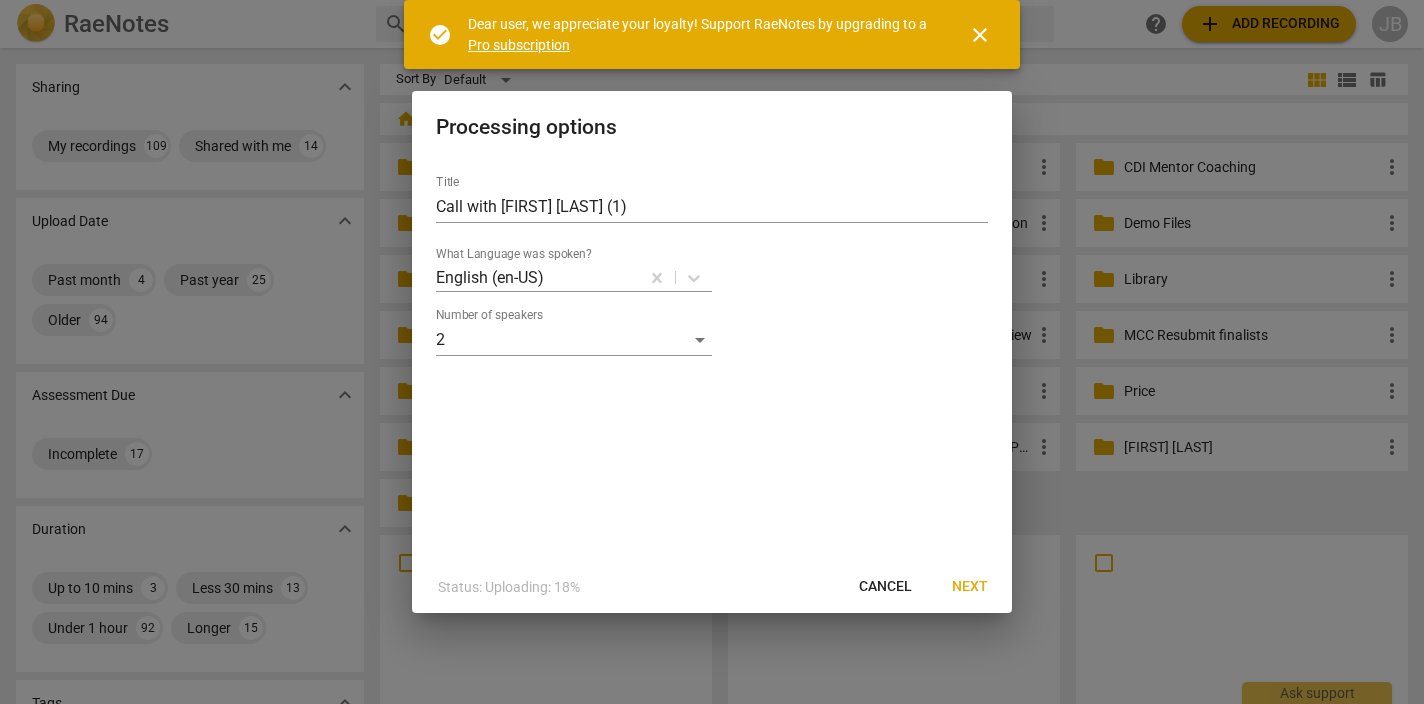 click on "Processing options Title Call with [FIRST] [LAST] (1) What Language was spoken? English (en-US) Number of speakers 2 Status: Uploading: 18% Cancel Next" at bounding box center [712, 352] 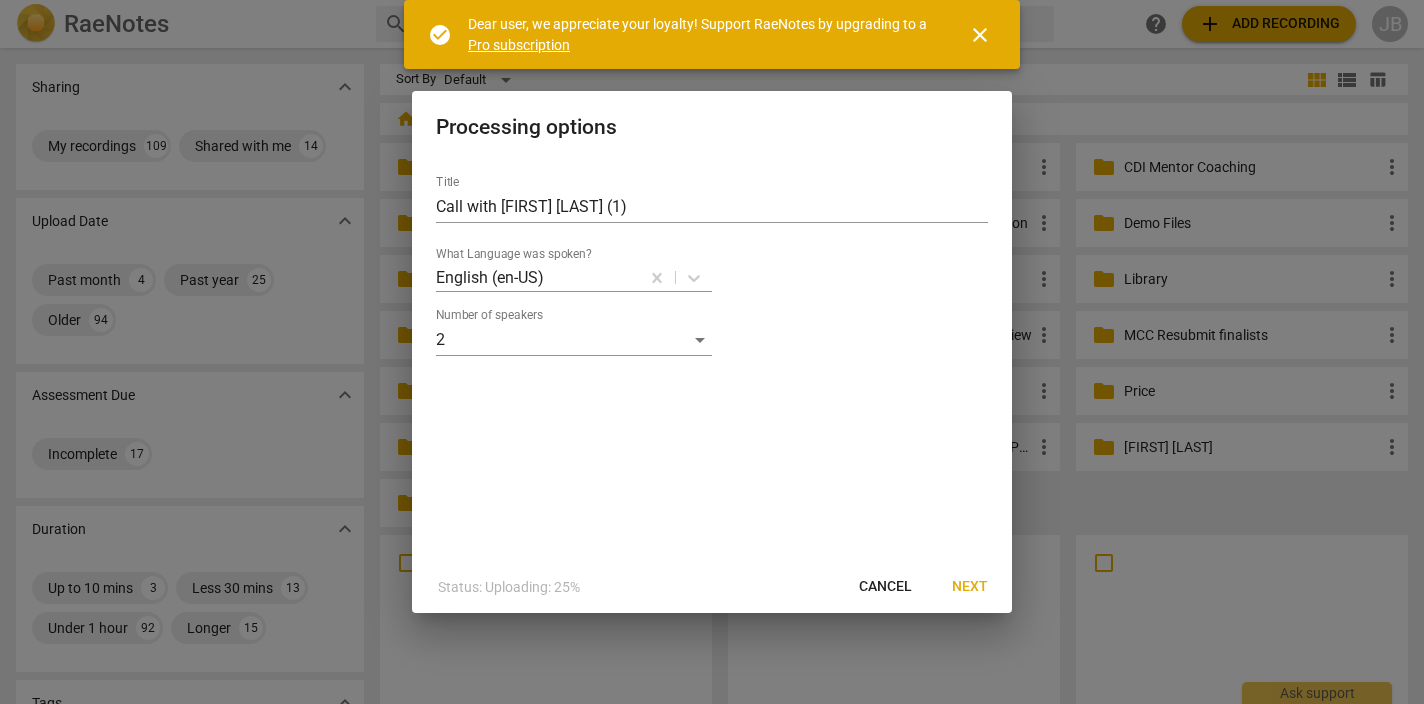 click on "Next" at bounding box center [970, 587] 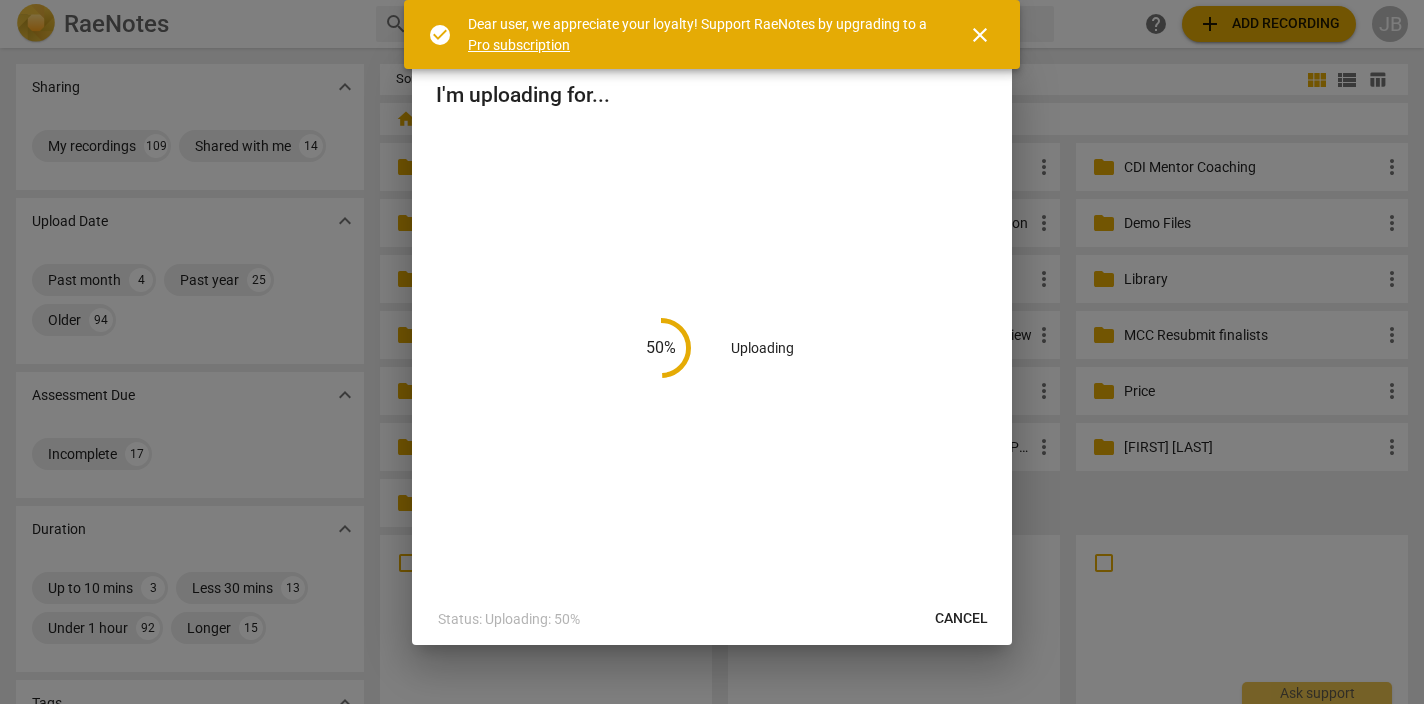 click on "close" at bounding box center [980, 35] 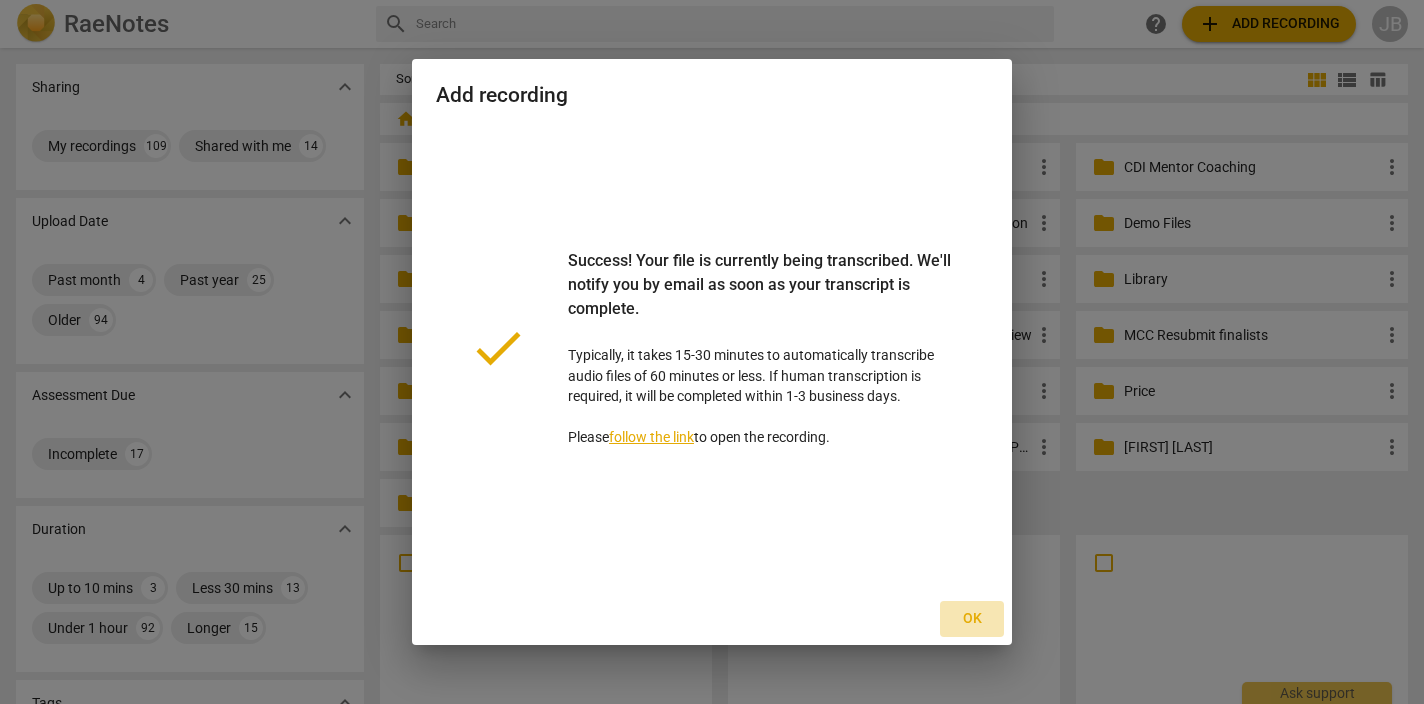 click on "Ok" at bounding box center [972, 619] 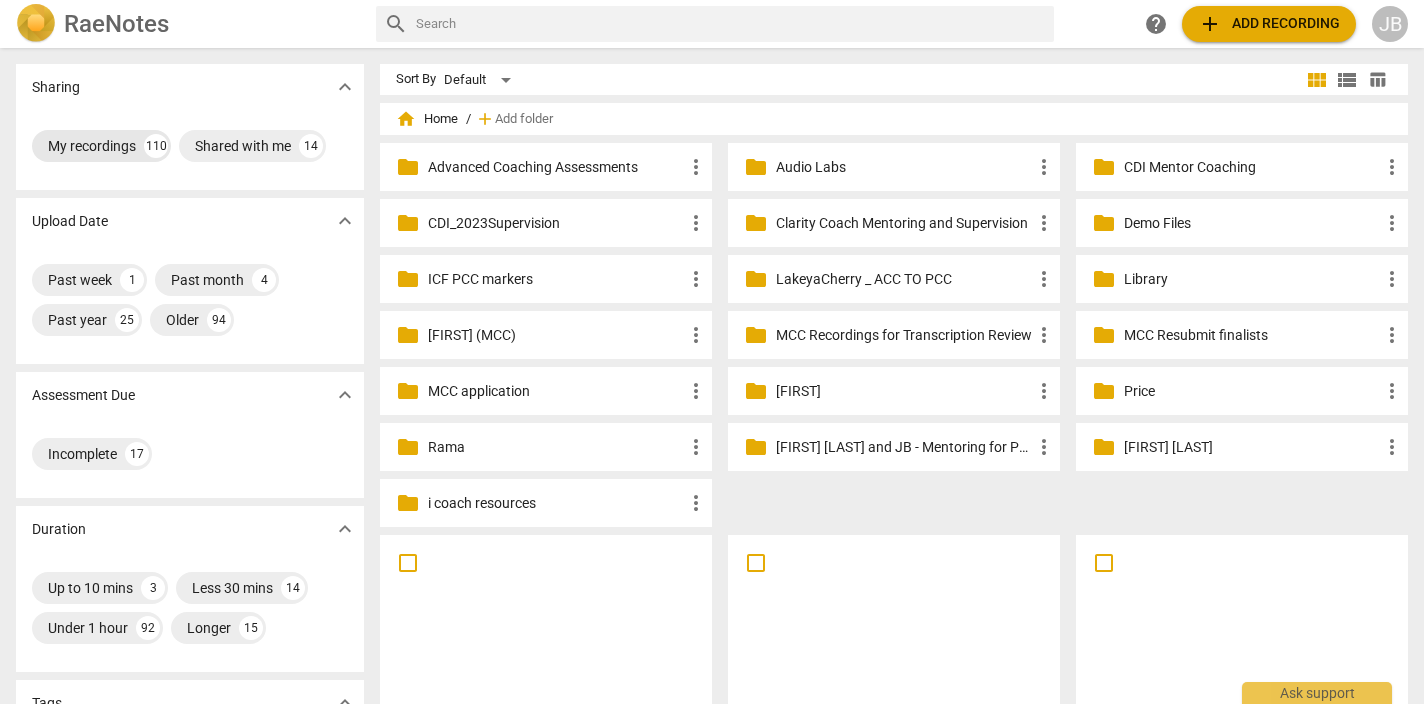 click on "My recordings" at bounding box center [92, 146] 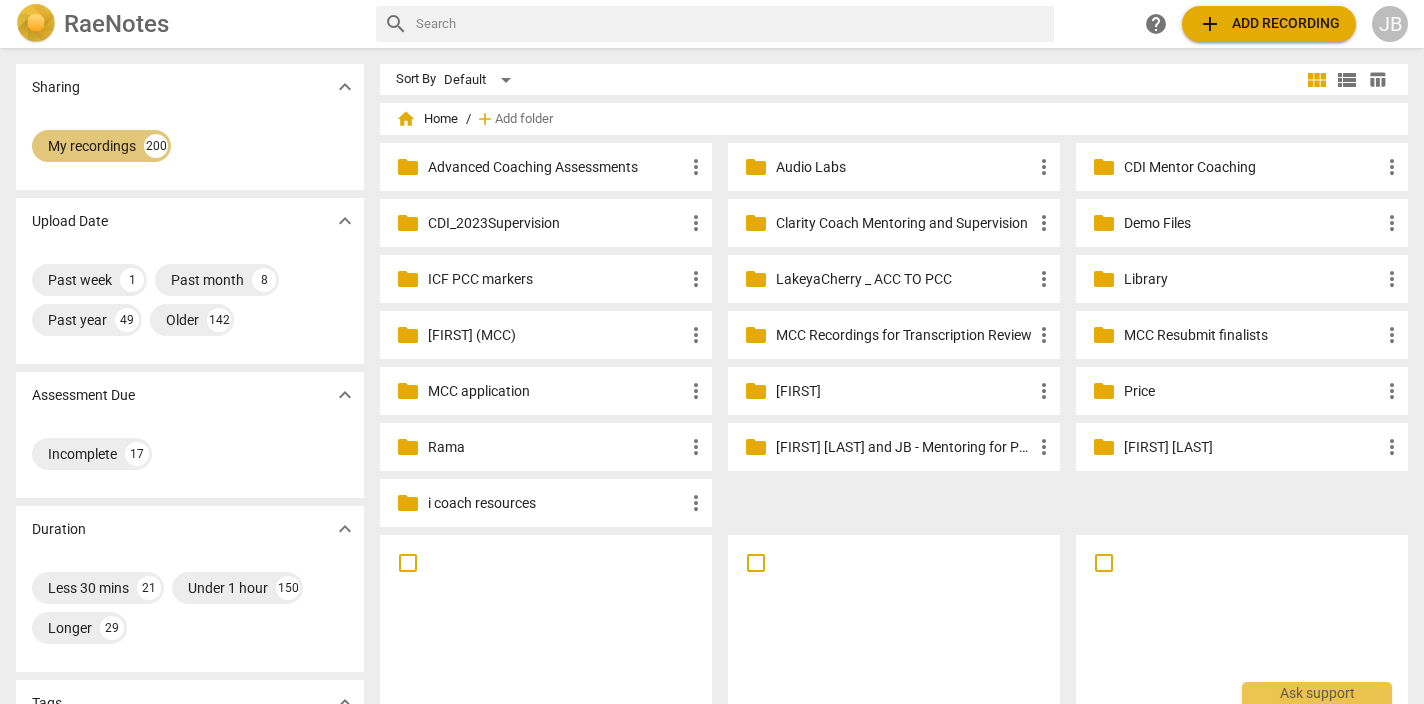 click on "My recordings" at bounding box center (92, 146) 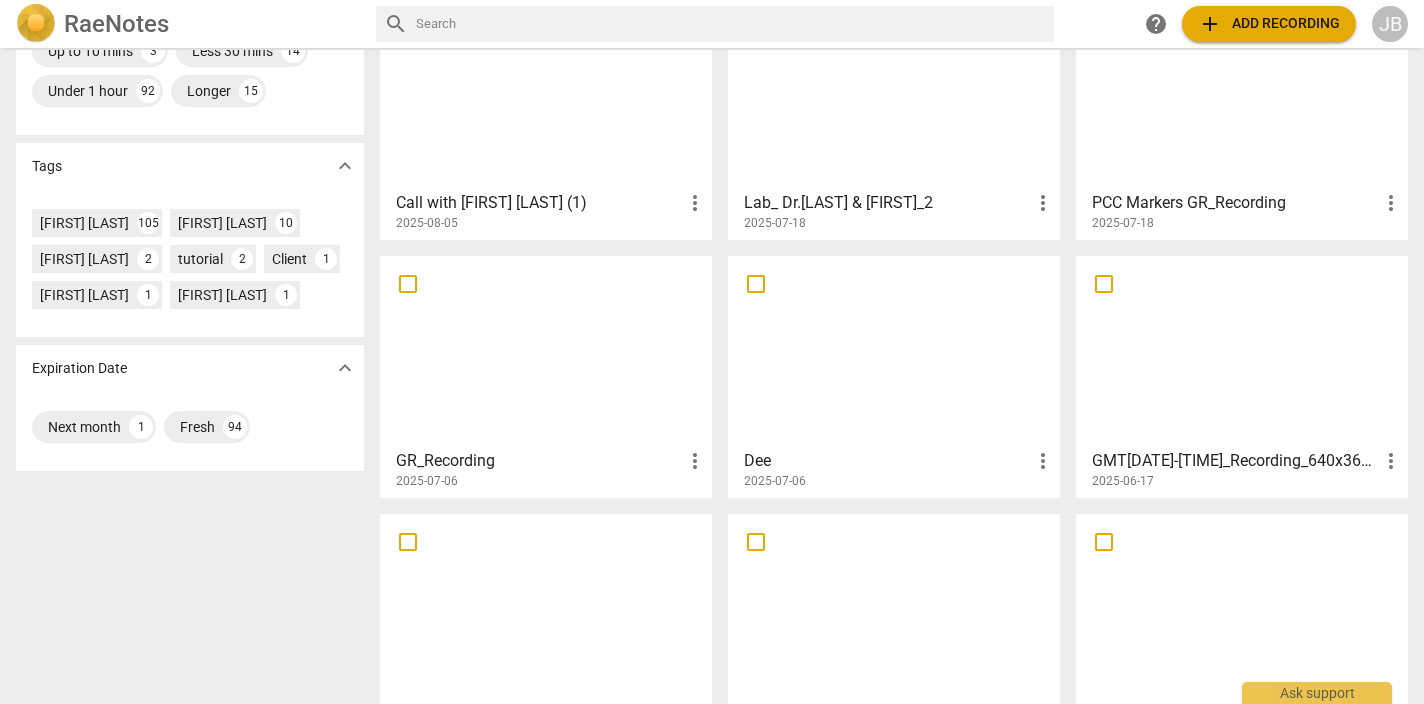 scroll, scrollTop: 514, scrollLeft: 0, axis: vertical 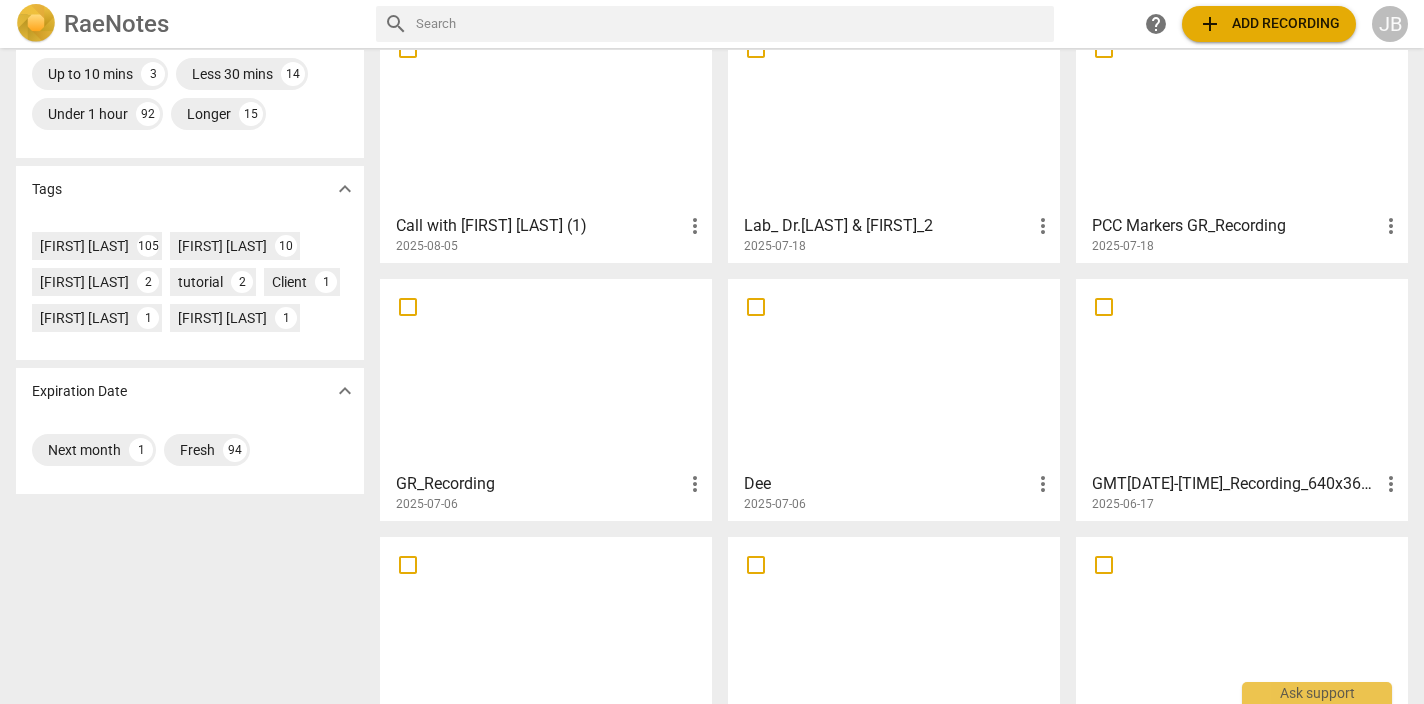 click at bounding box center [546, 116] 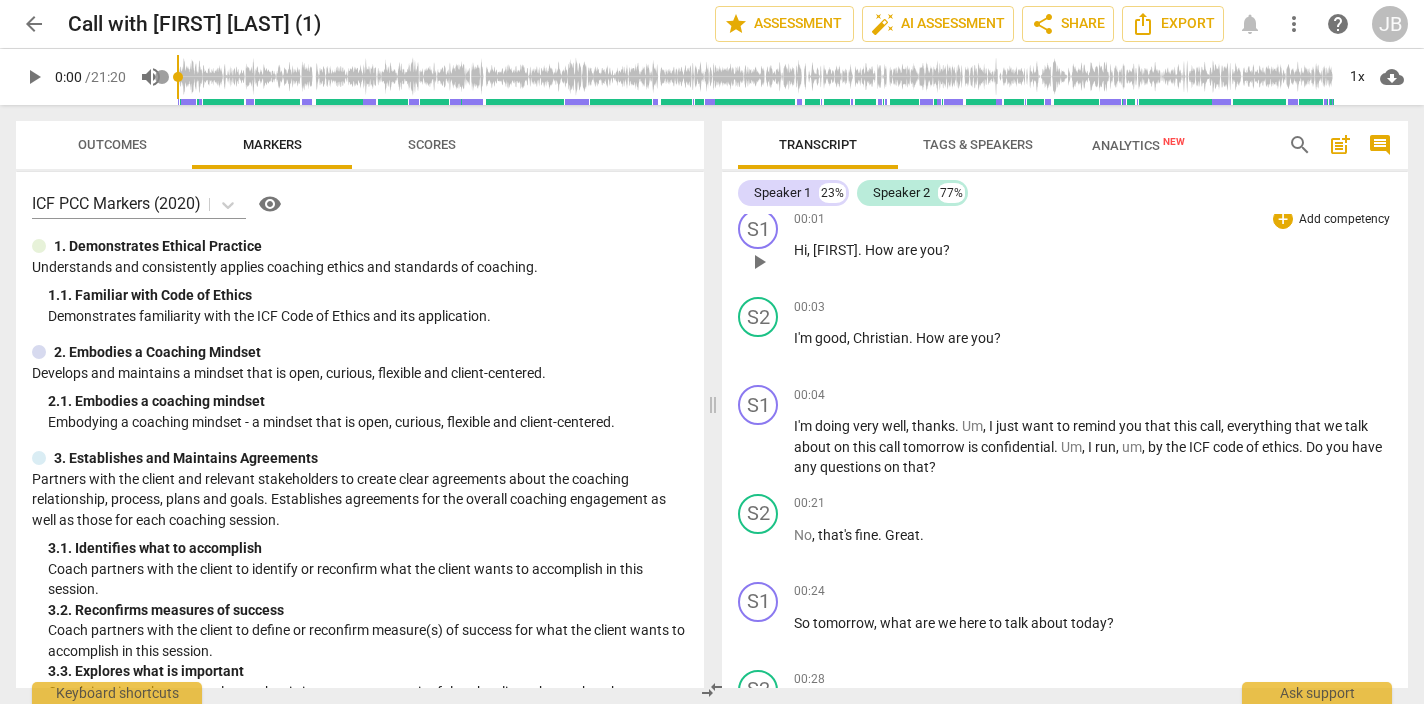 scroll, scrollTop: 41, scrollLeft: 0, axis: vertical 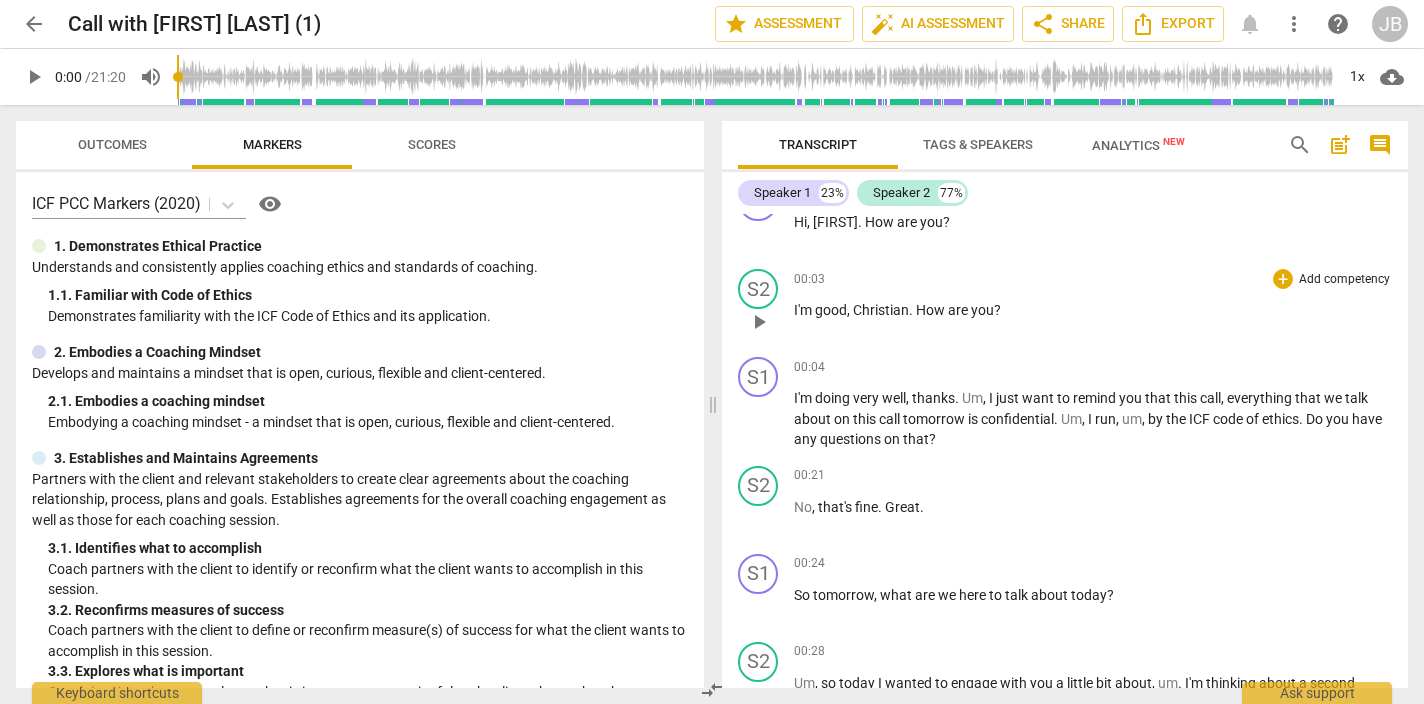 click on "Christian" at bounding box center [881, 310] 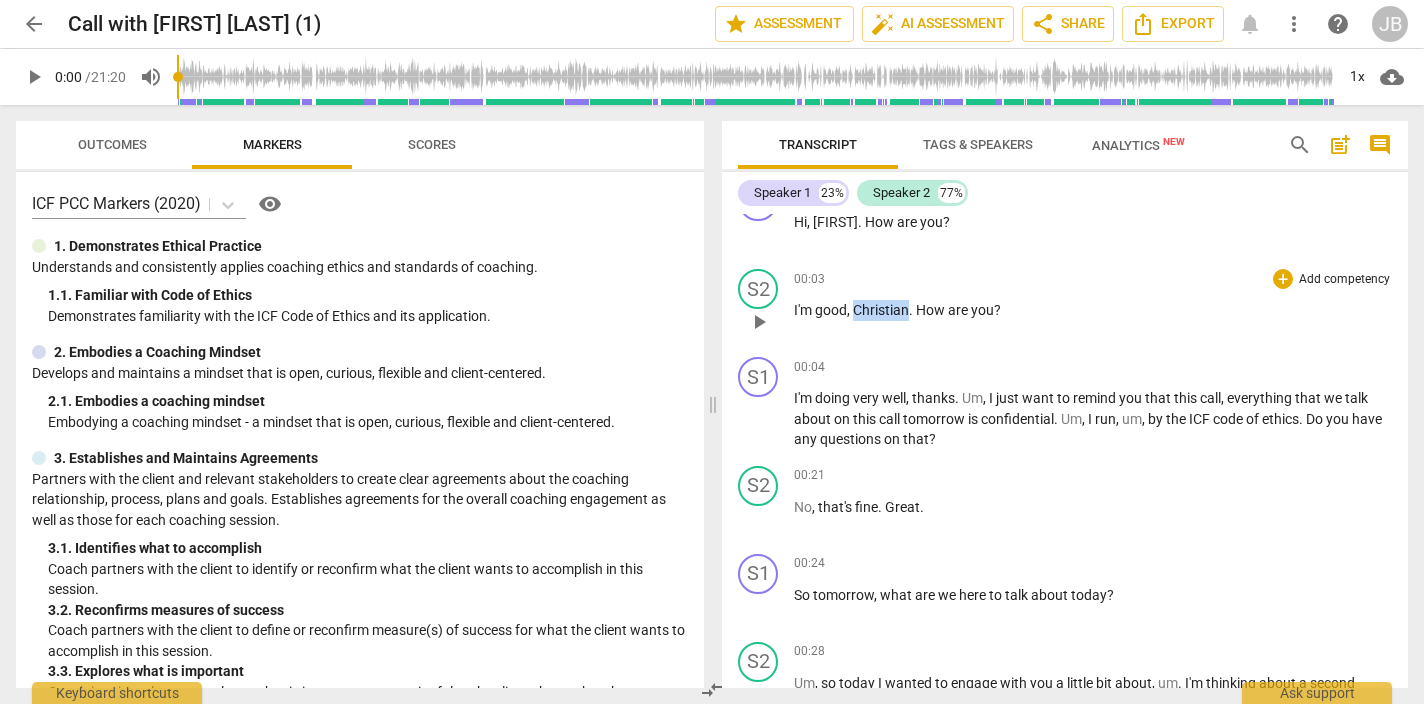 click on "Christian" at bounding box center [881, 310] 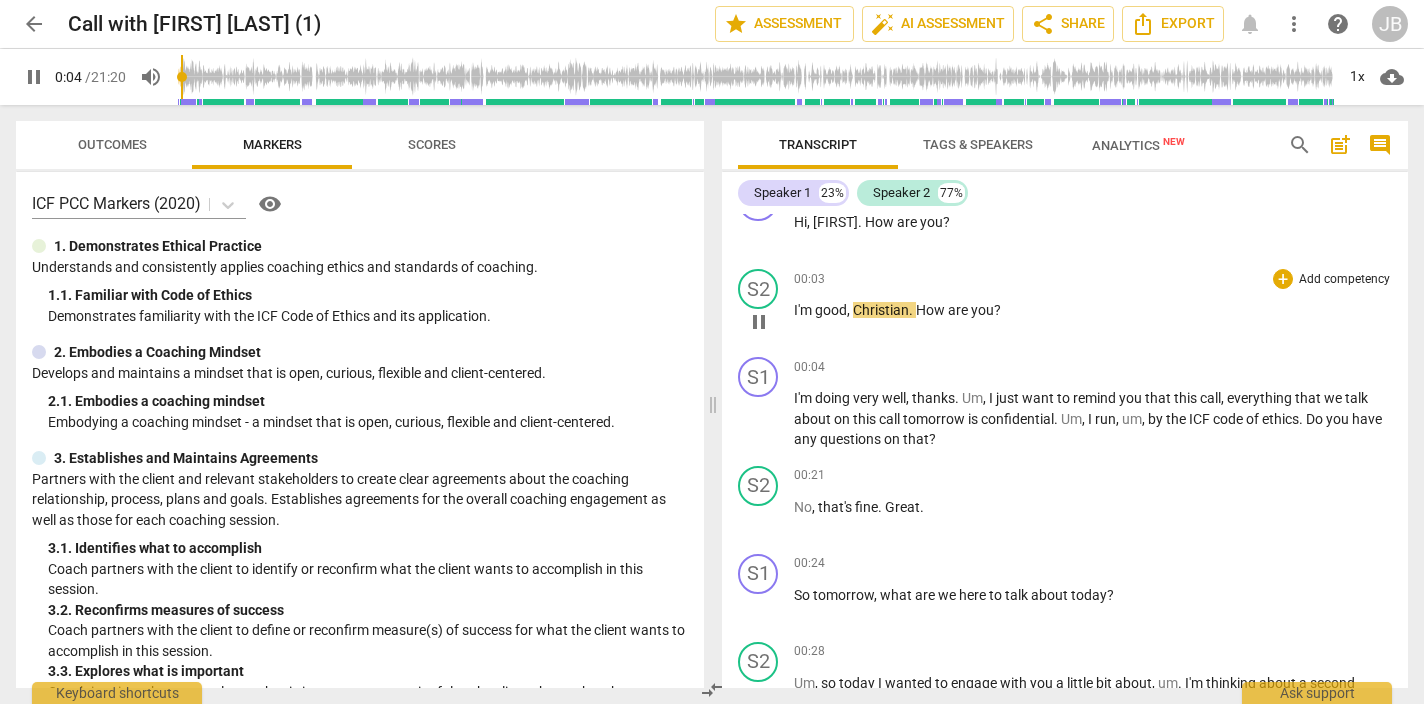 click on "Christian" at bounding box center (881, 310) 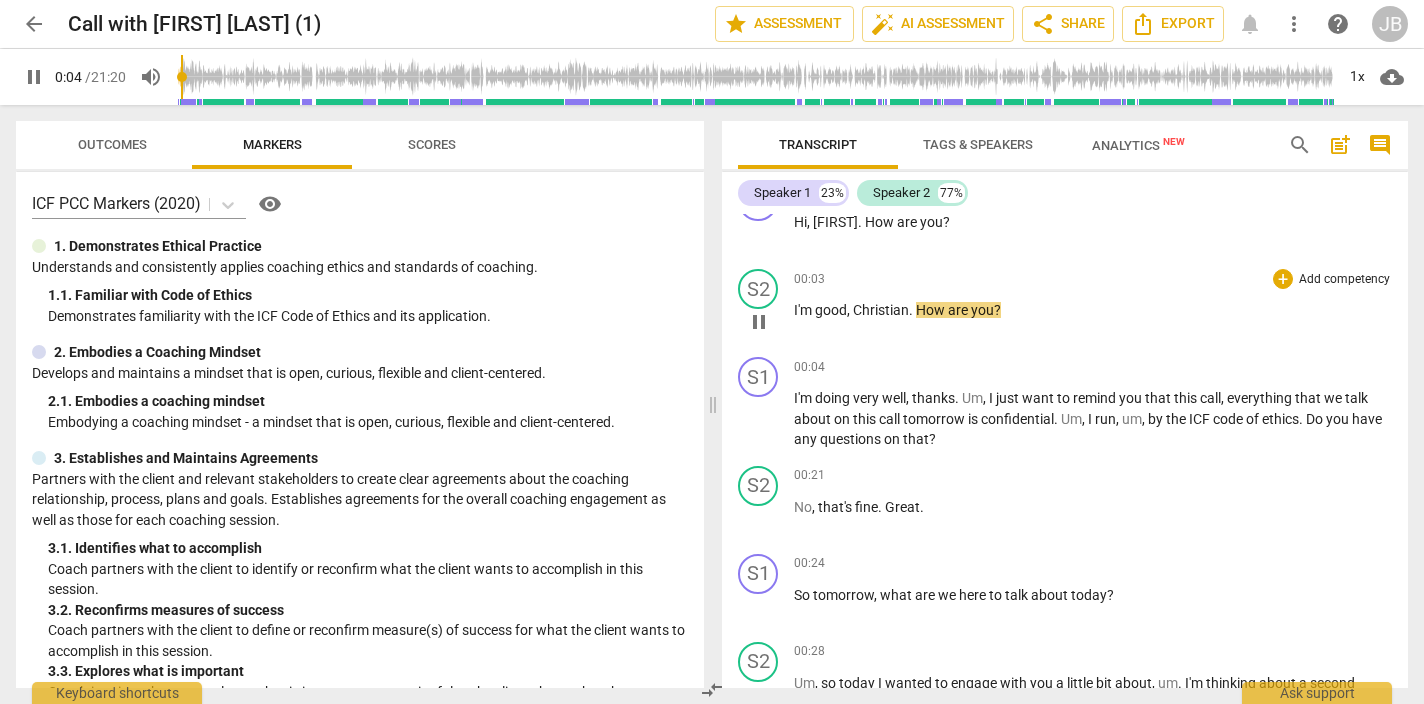 click on "Christian" at bounding box center (881, 310) 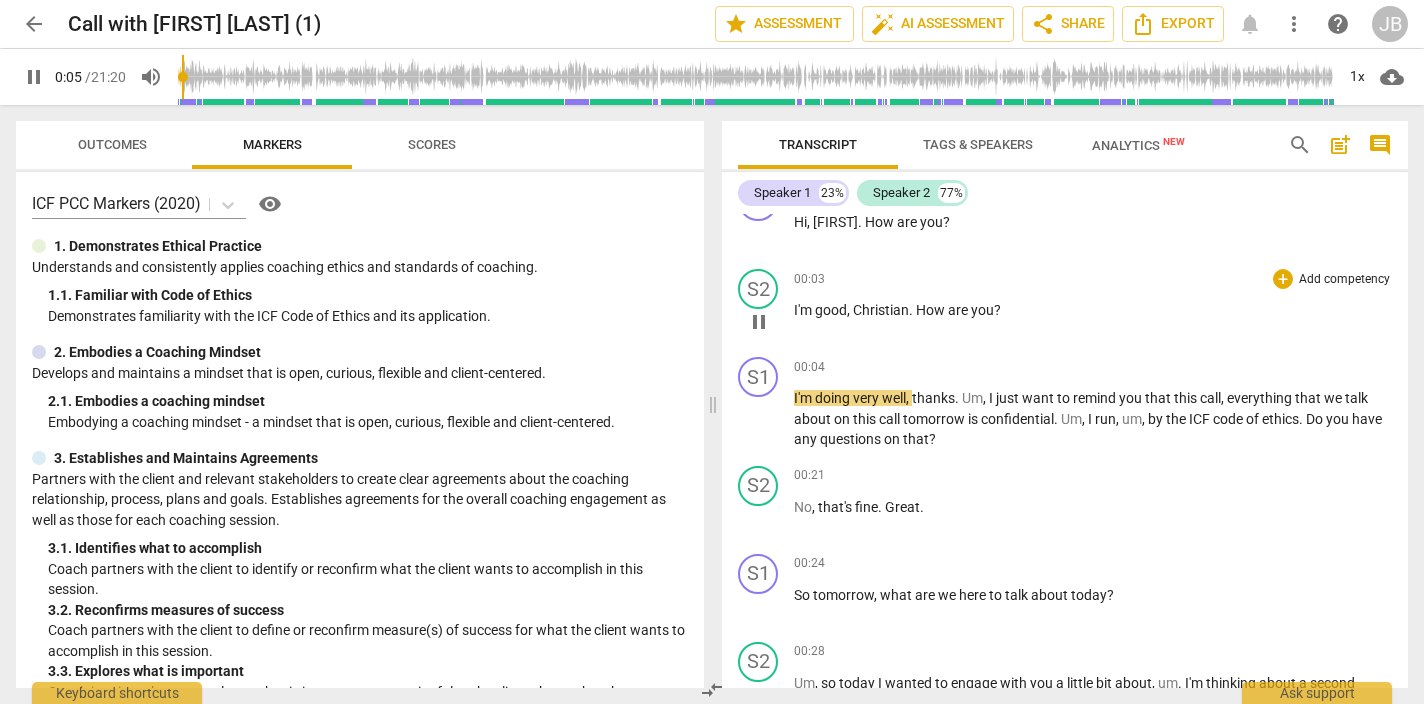 click on "Christian" at bounding box center (881, 310) 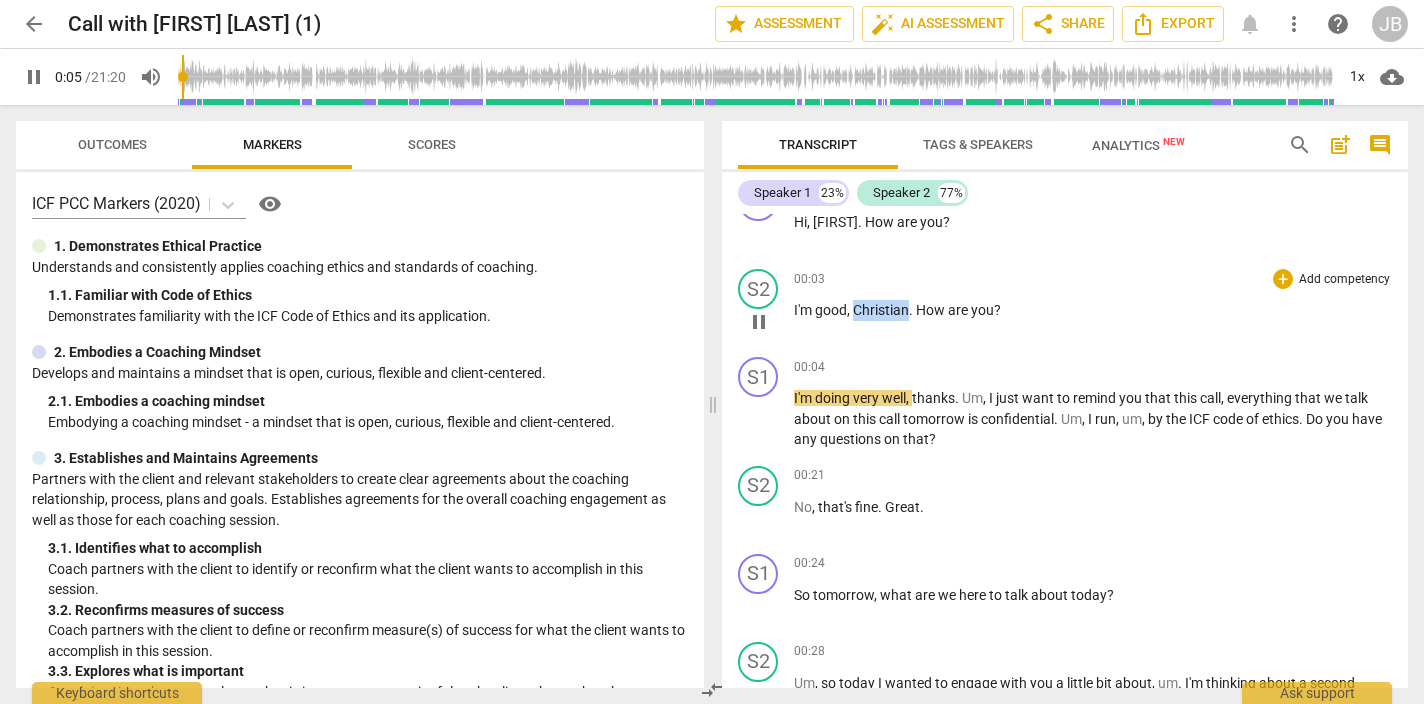 click on "Christian" at bounding box center (881, 310) 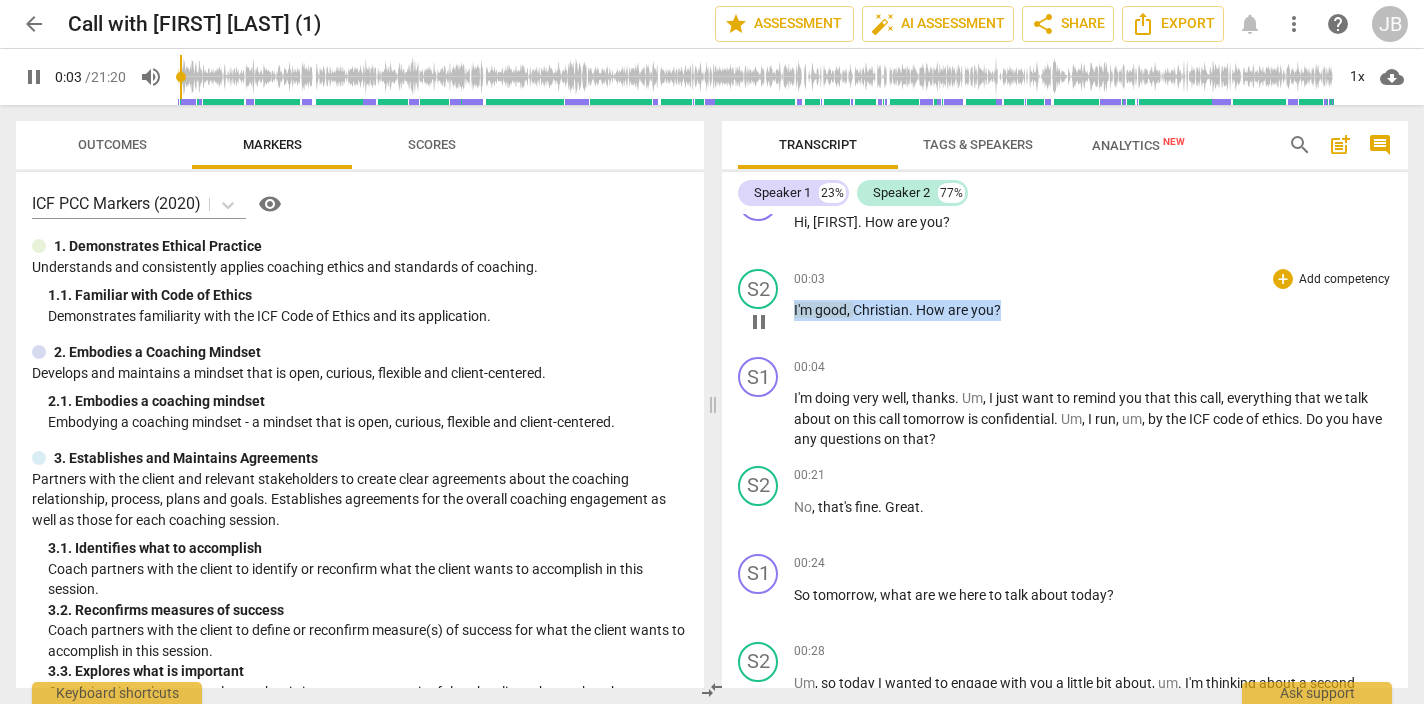 click on "Christian" at bounding box center (881, 310) 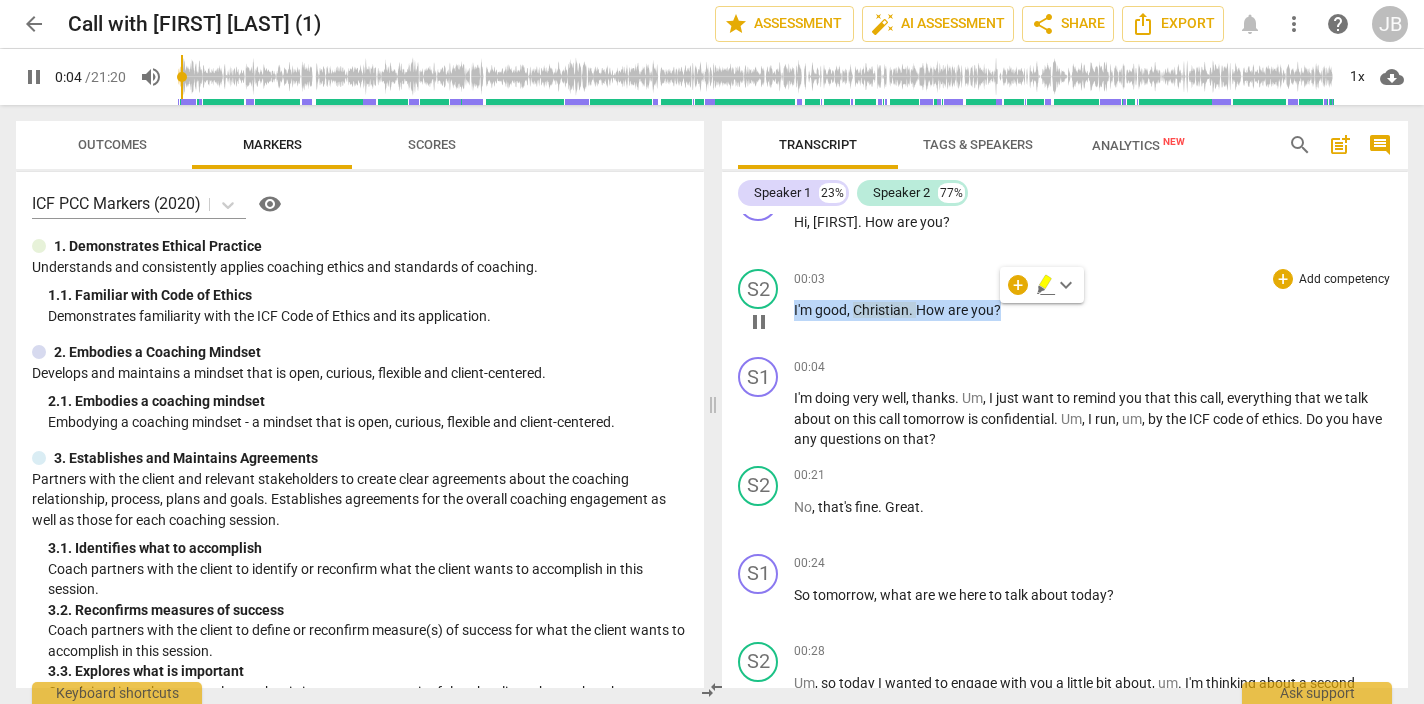 click on "Christian" at bounding box center [881, 310] 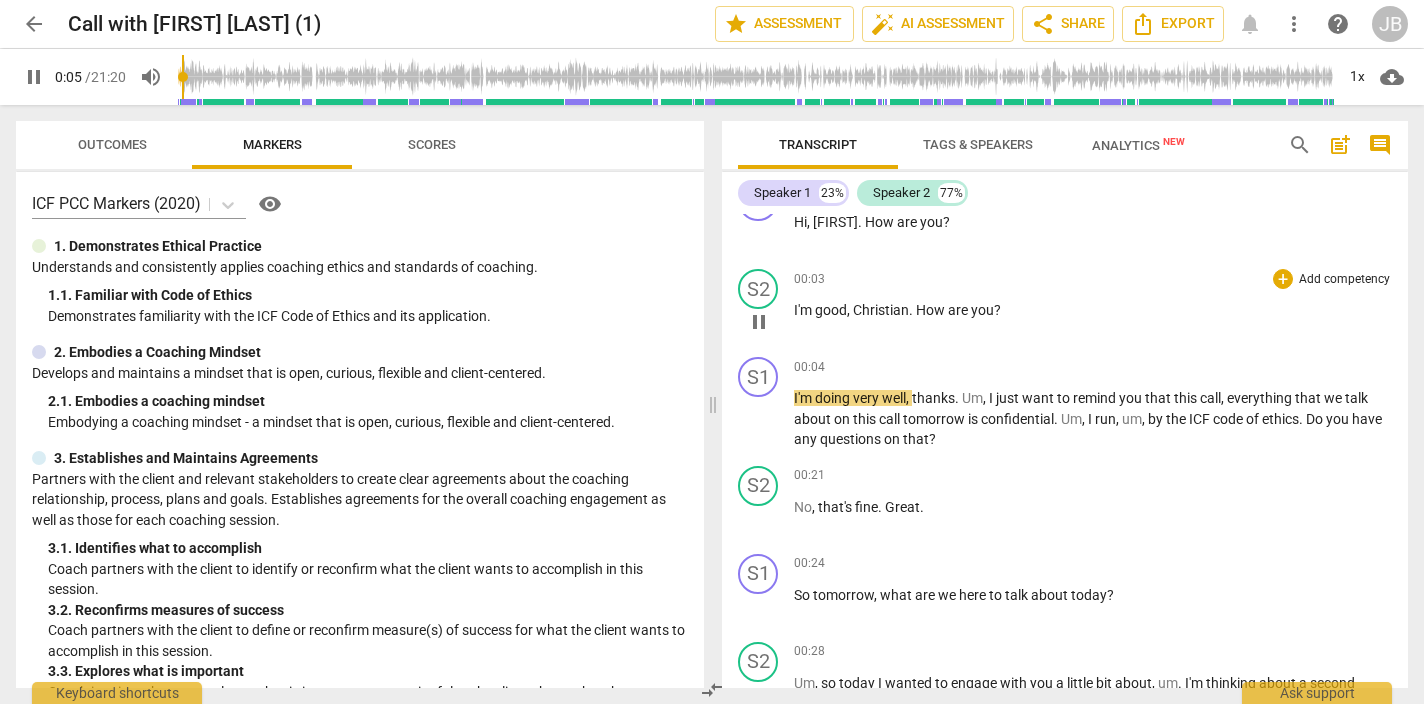 click on "Christian" at bounding box center [881, 310] 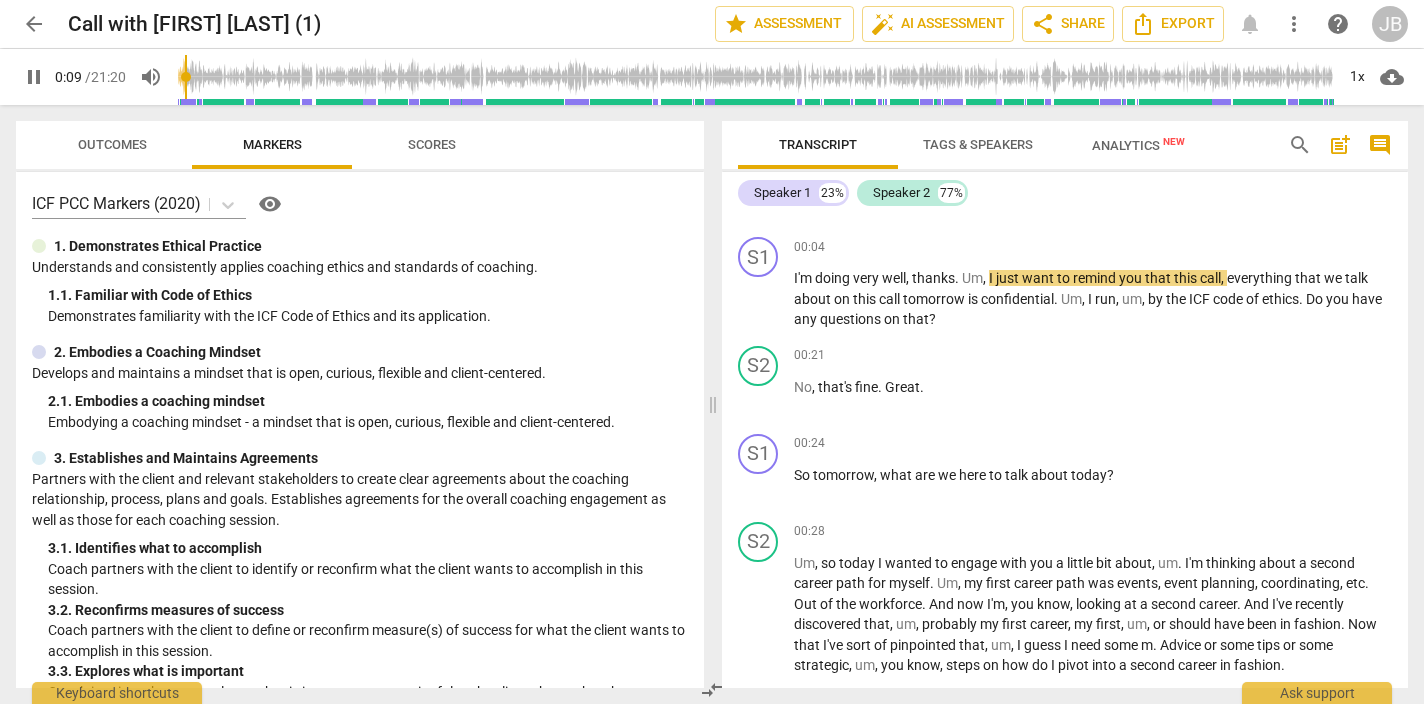 scroll, scrollTop: 158, scrollLeft: 0, axis: vertical 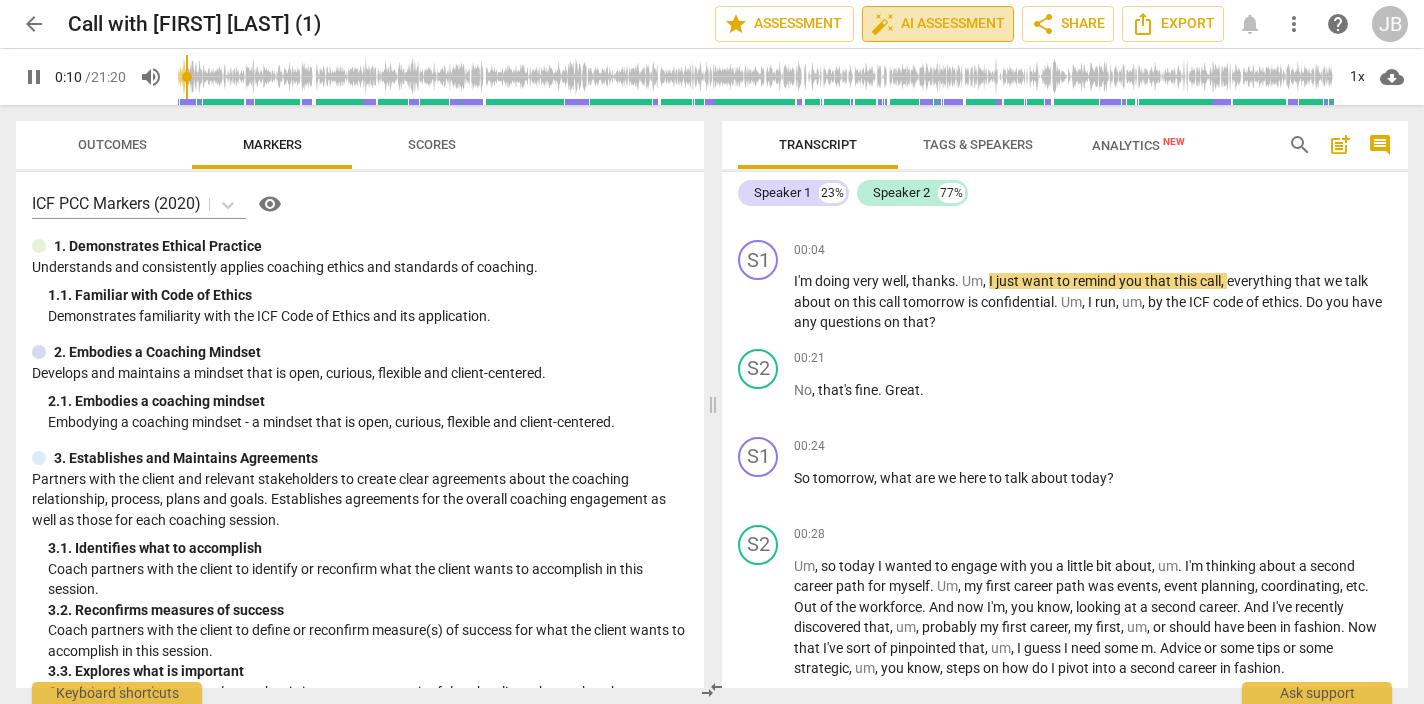 click on "auto_fix_high    AI Assessment" at bounding box center [938, 24] 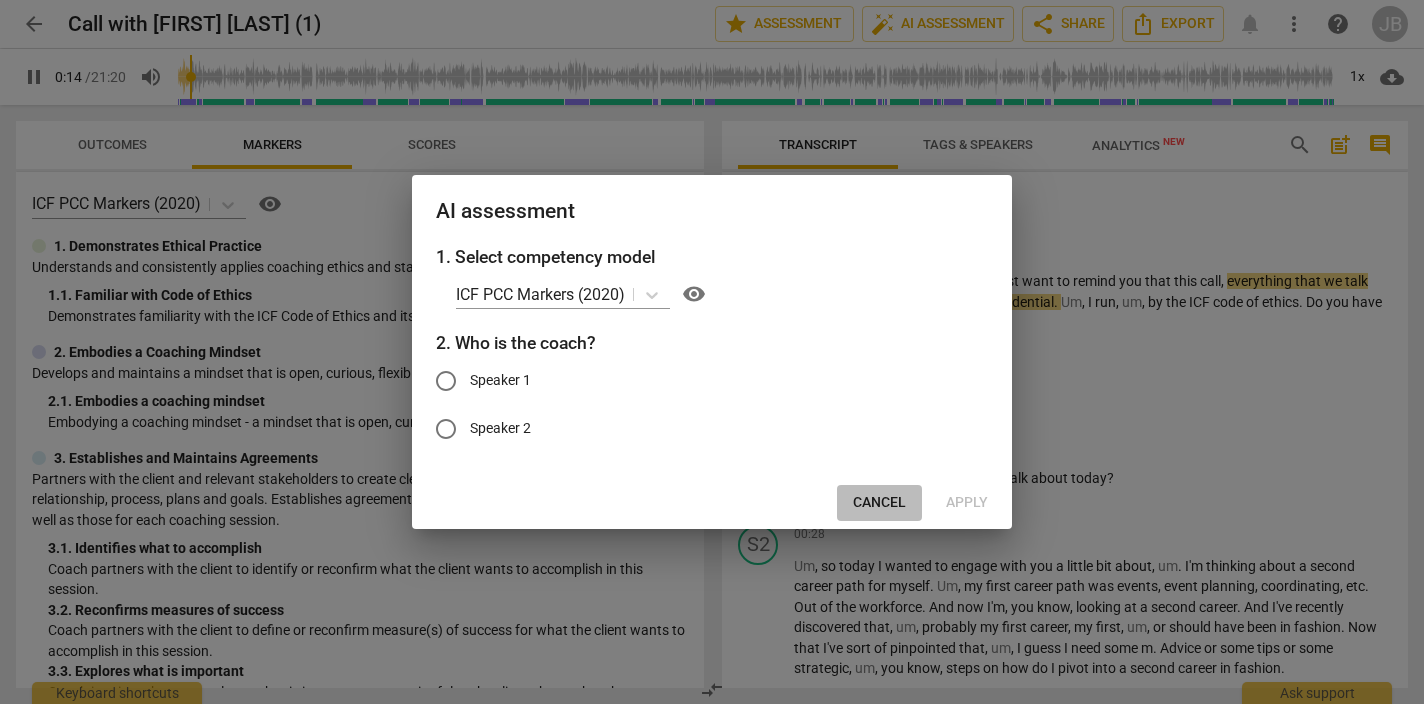 click on "Cancel" at bounding box center (879, 503) 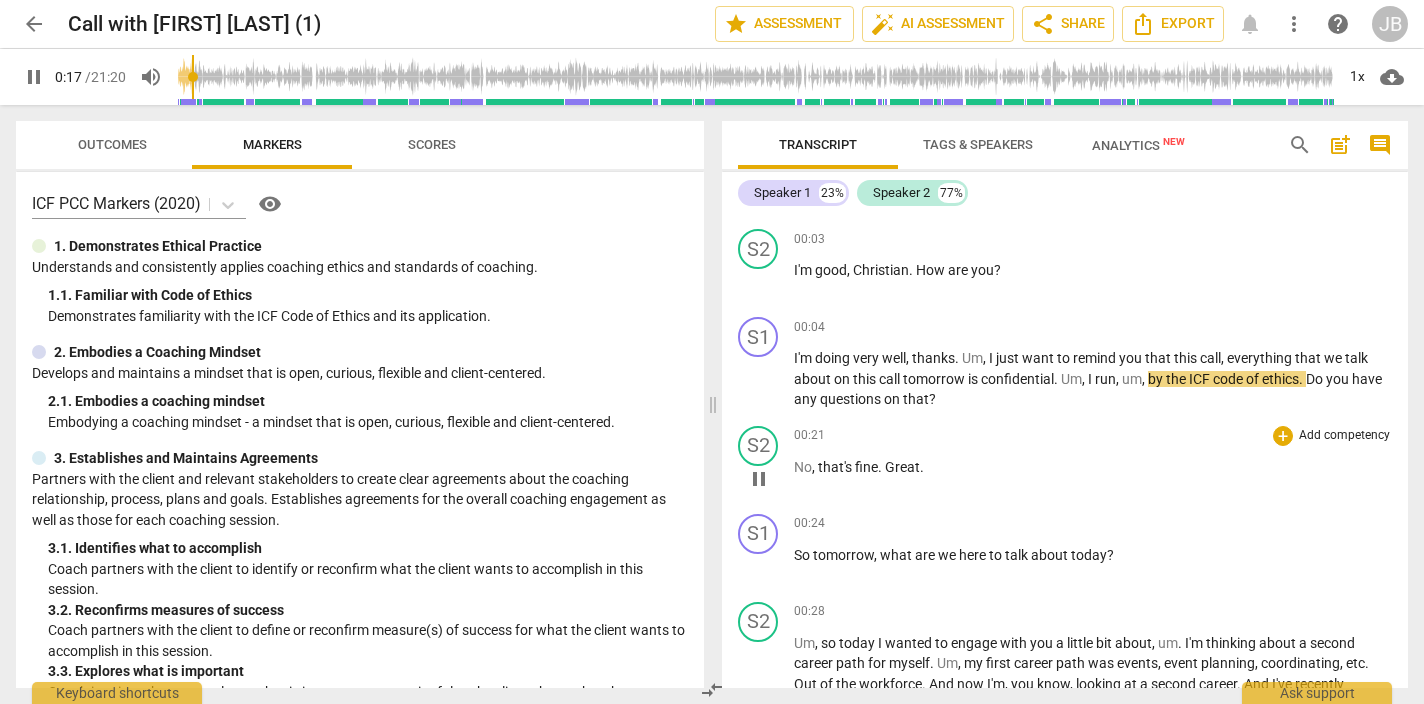 scroll, scrollTop: 83, scrollLeft: 0, axis: vertical 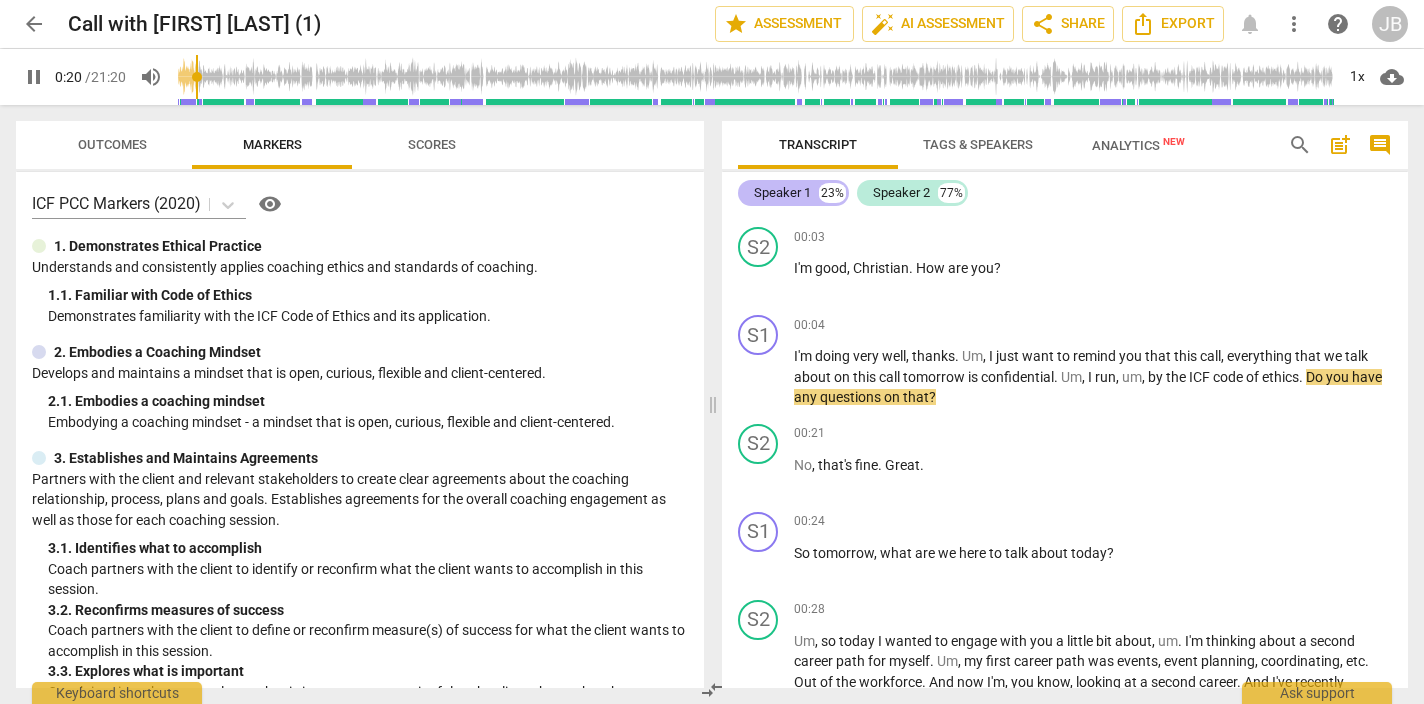 click on "Speaker 1" at bounding box center (782, 193) 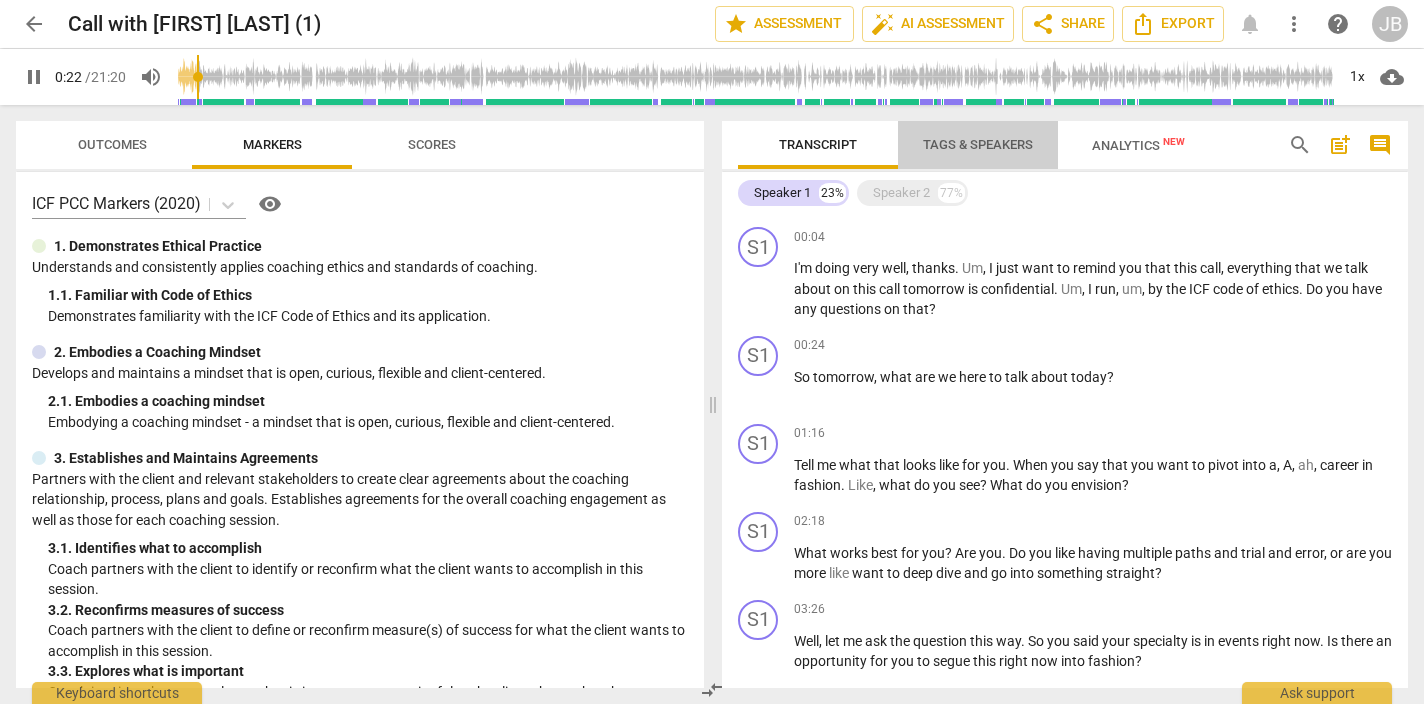 click on "Tags & Speakers" at bounding box center (978, 144) 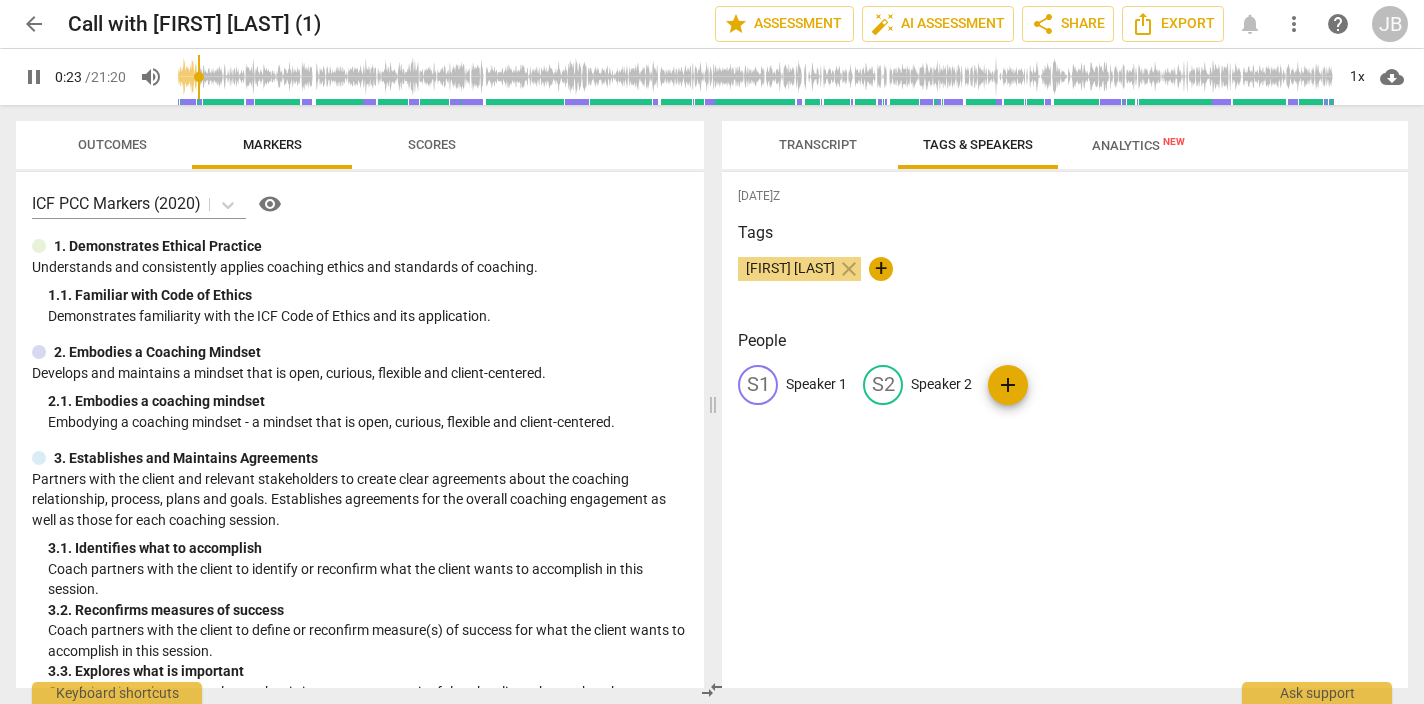 click on "Speaker 1" at bounding box center (816, 384) 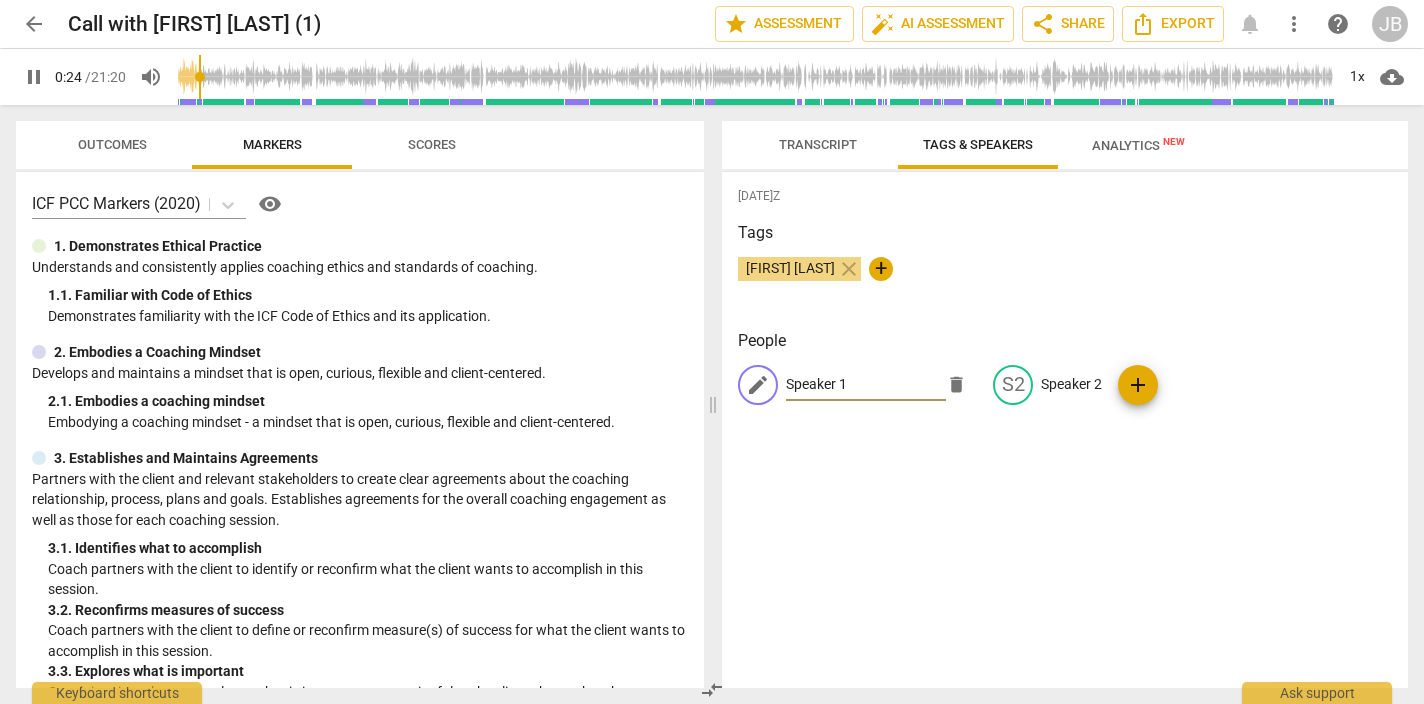 type on "25" 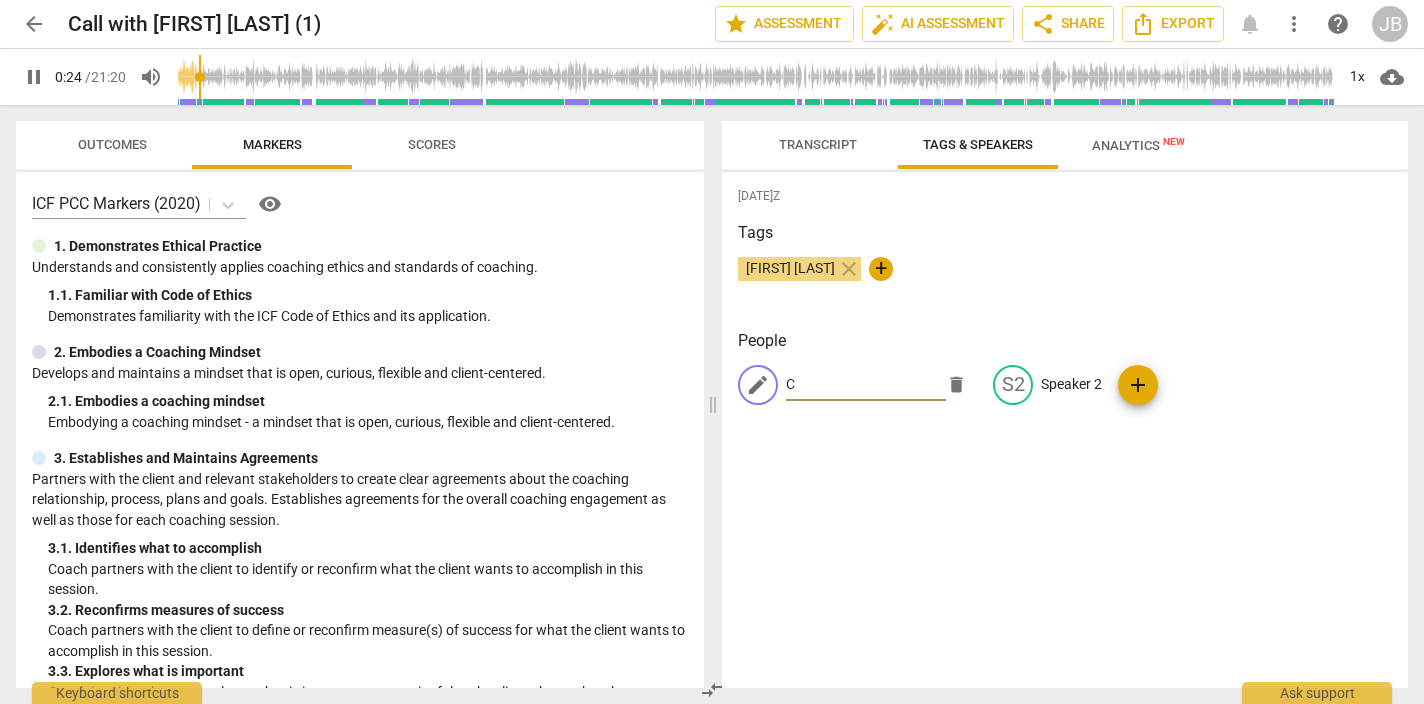 type on "25" 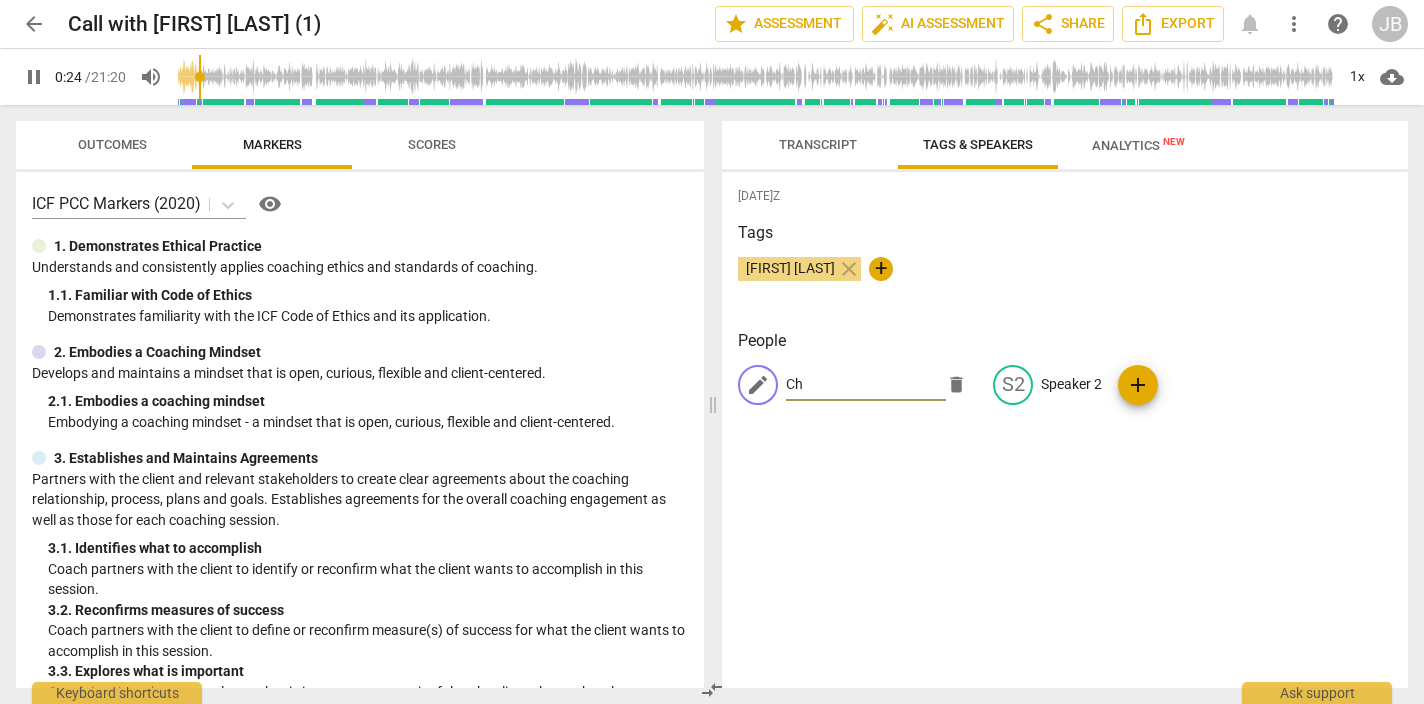 type on "25" 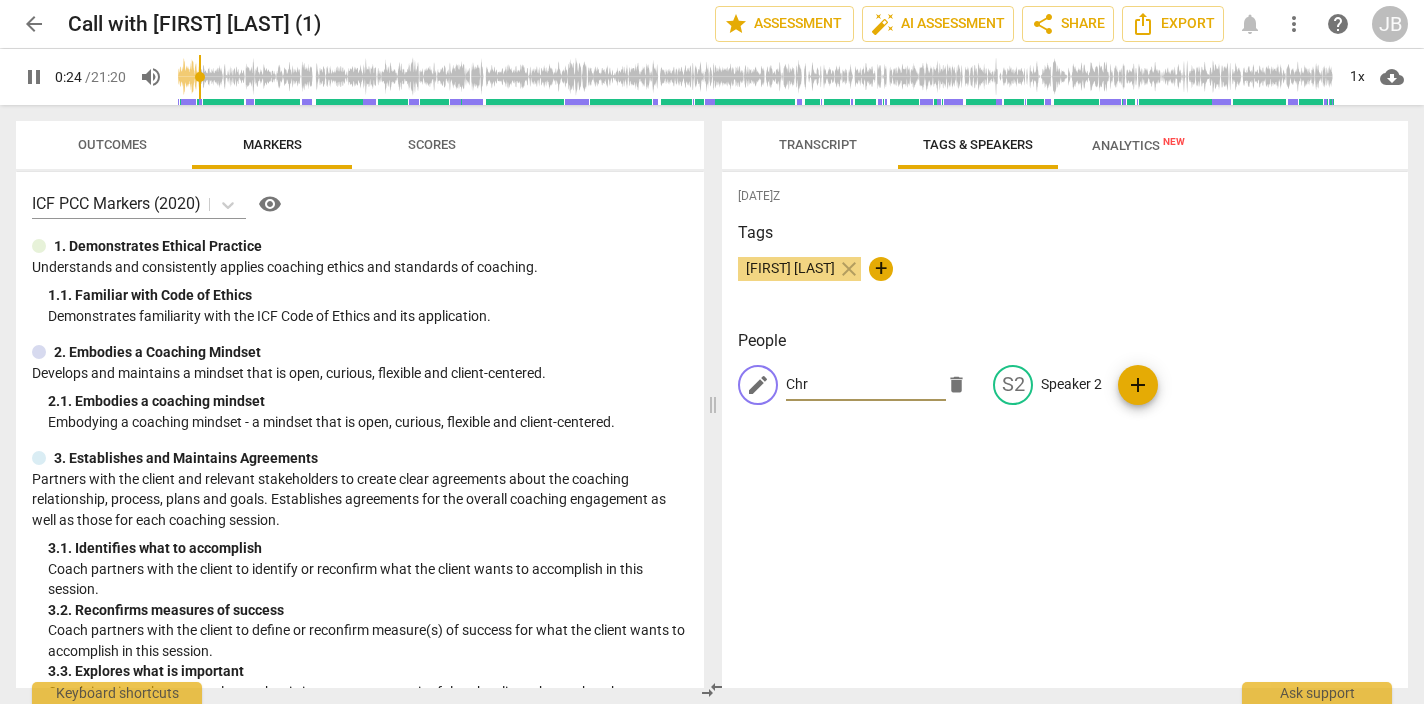 type on "[FIRST]" 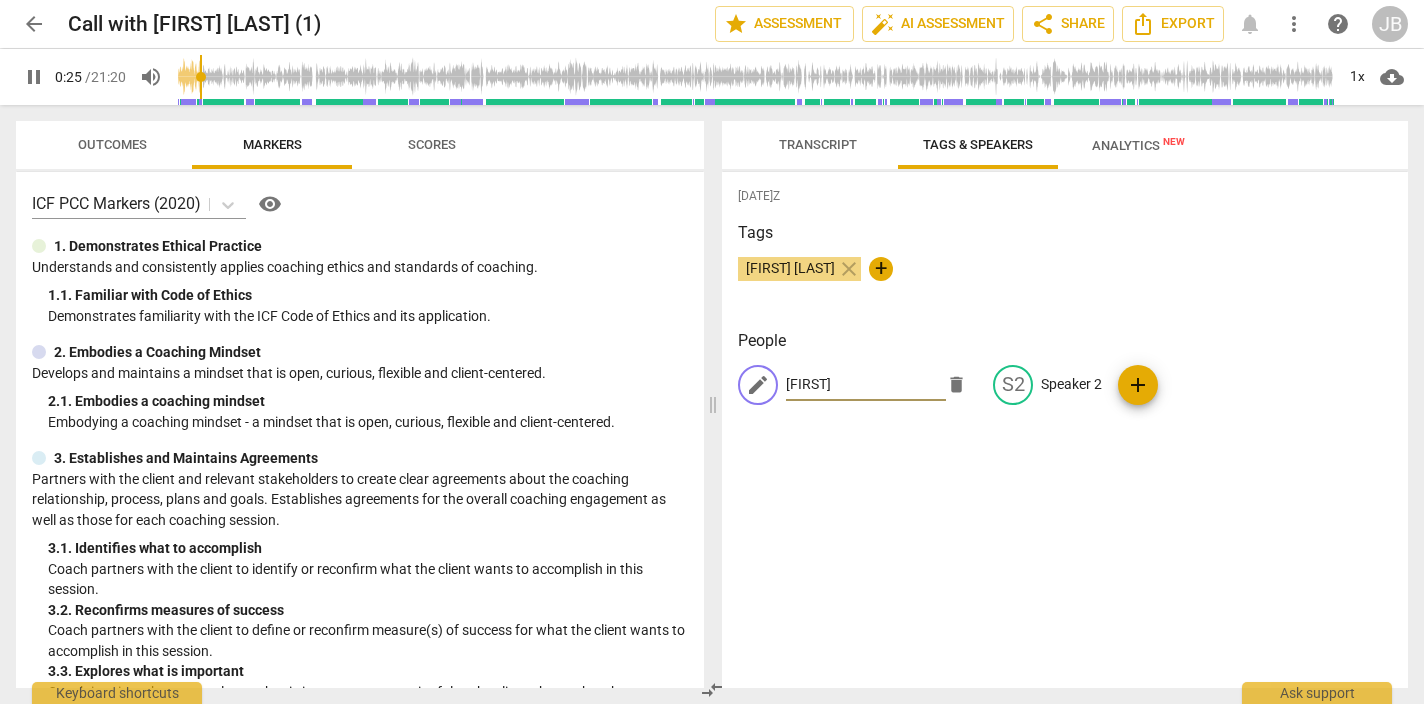 type on "25" 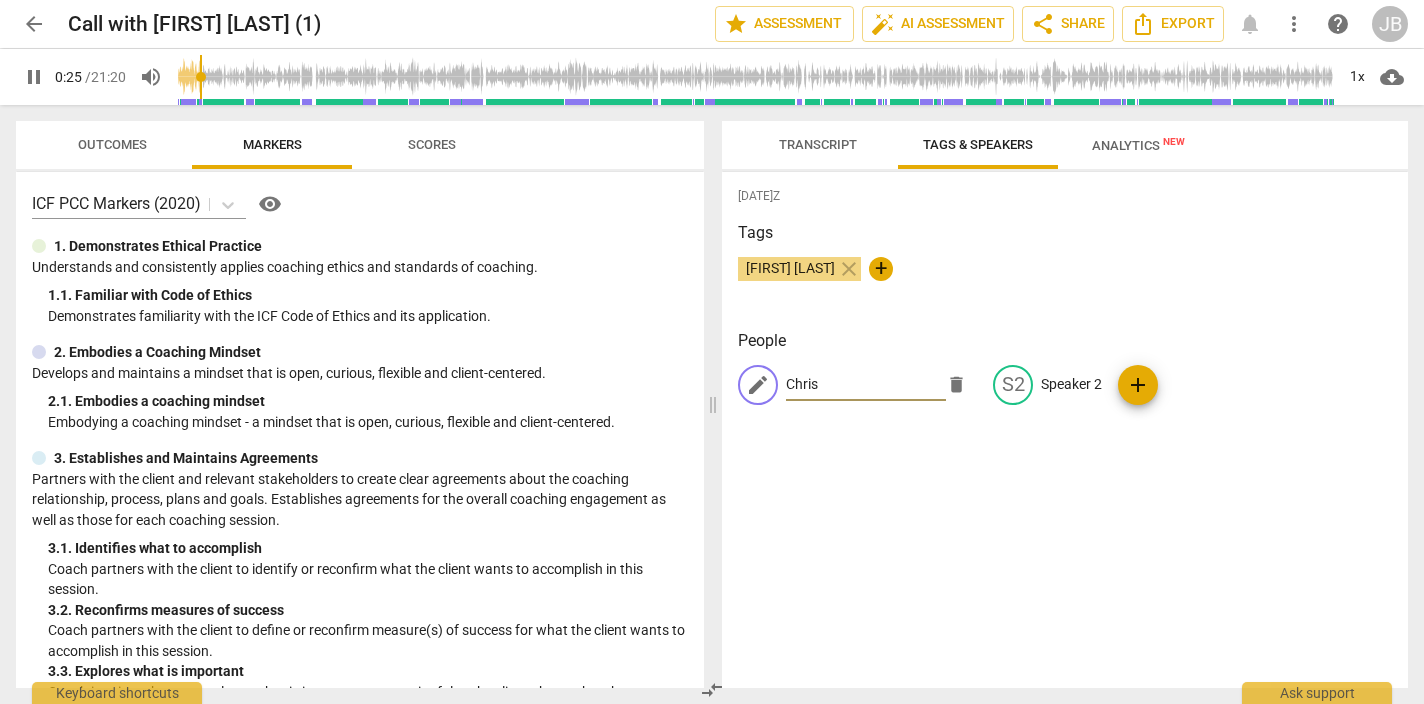 type on "Chris" 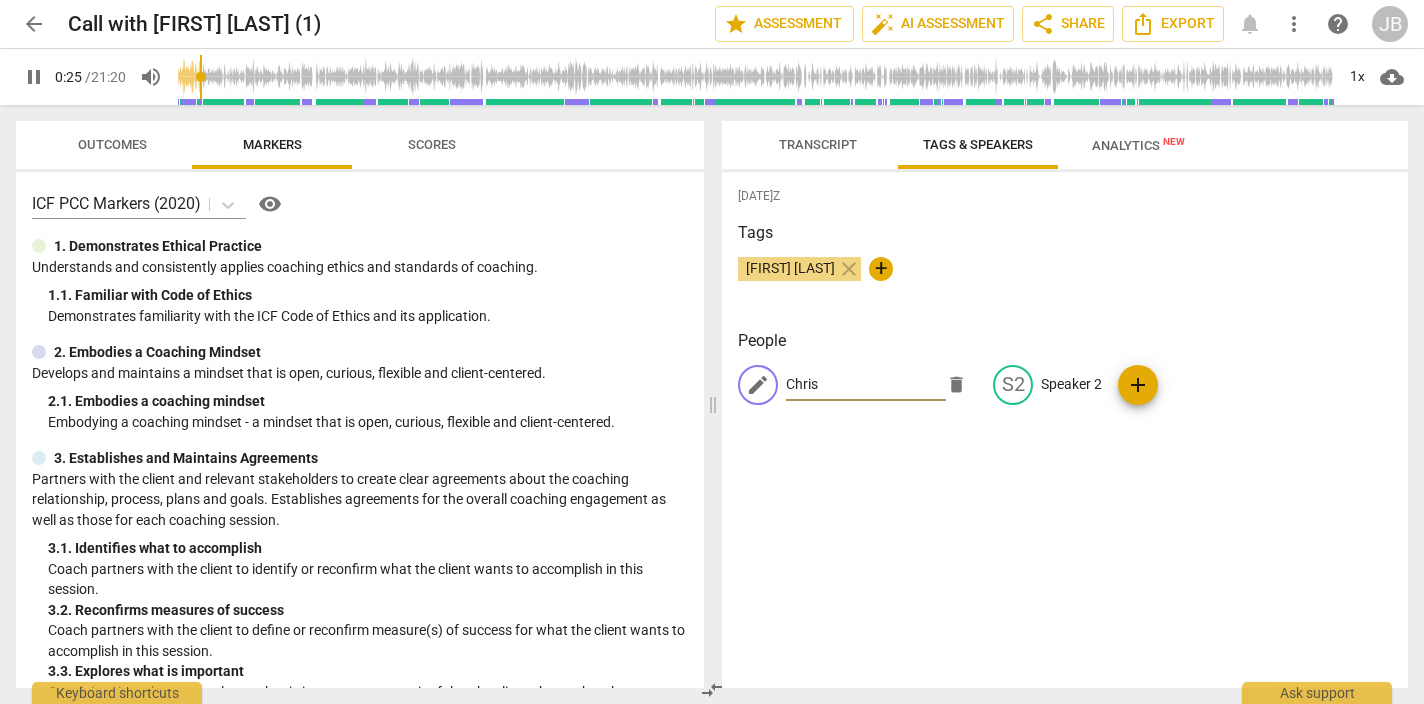 type on "26" 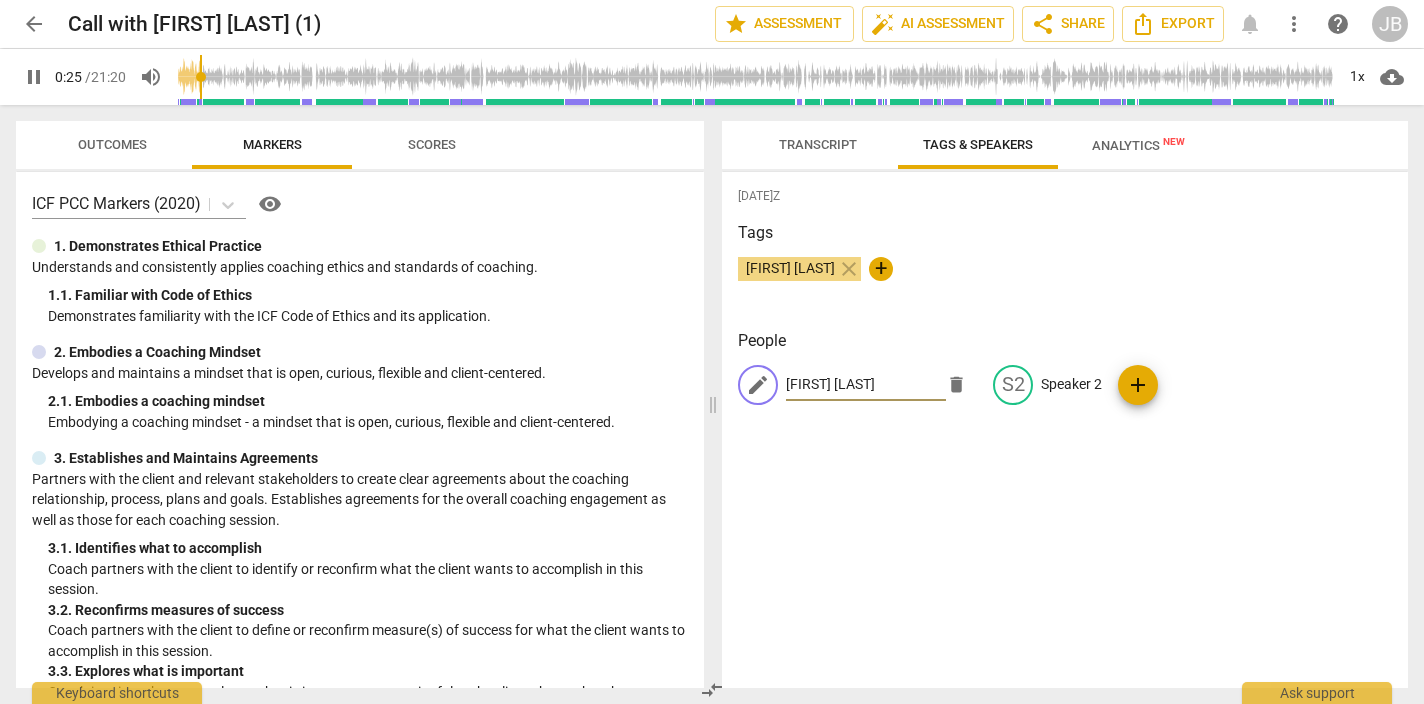 type on "26" 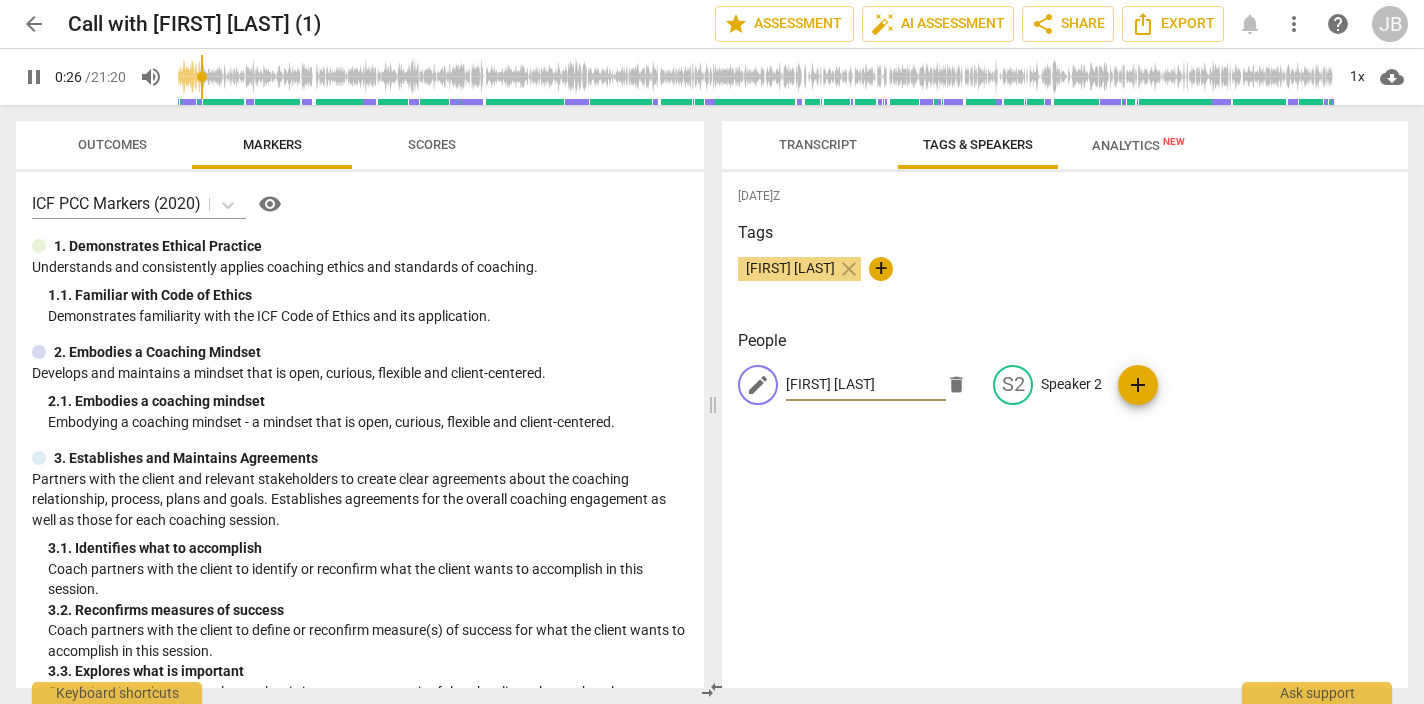 type on "[FIRST] [LAST]" 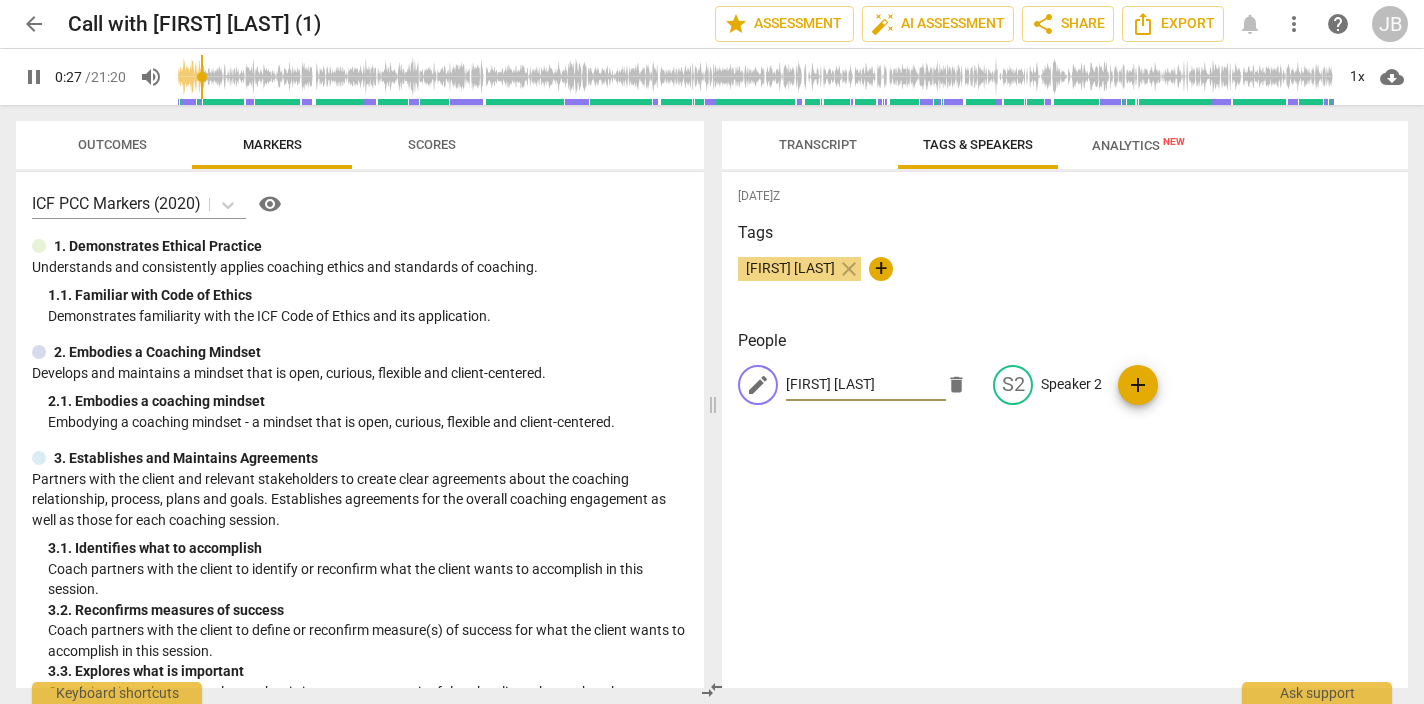 type on "27" 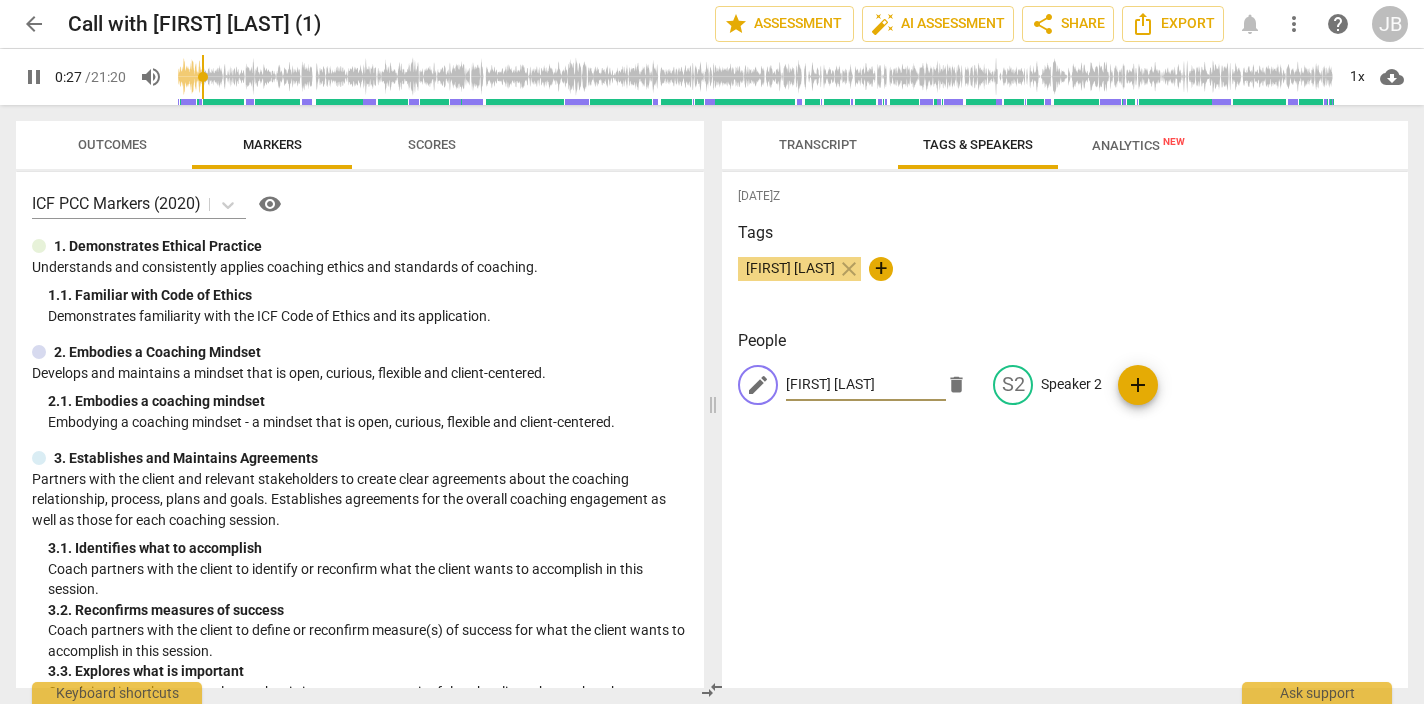 type on "[FIRST] [LAST]" 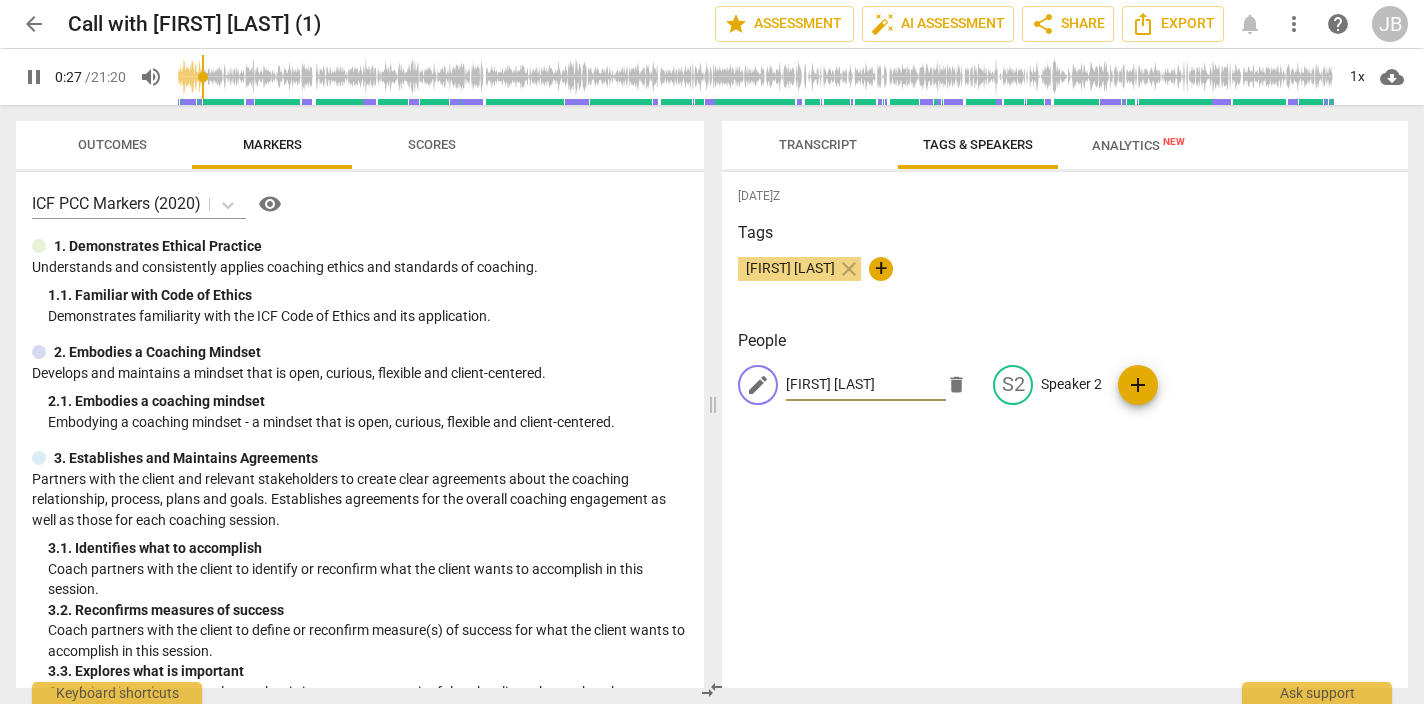 type on "28" 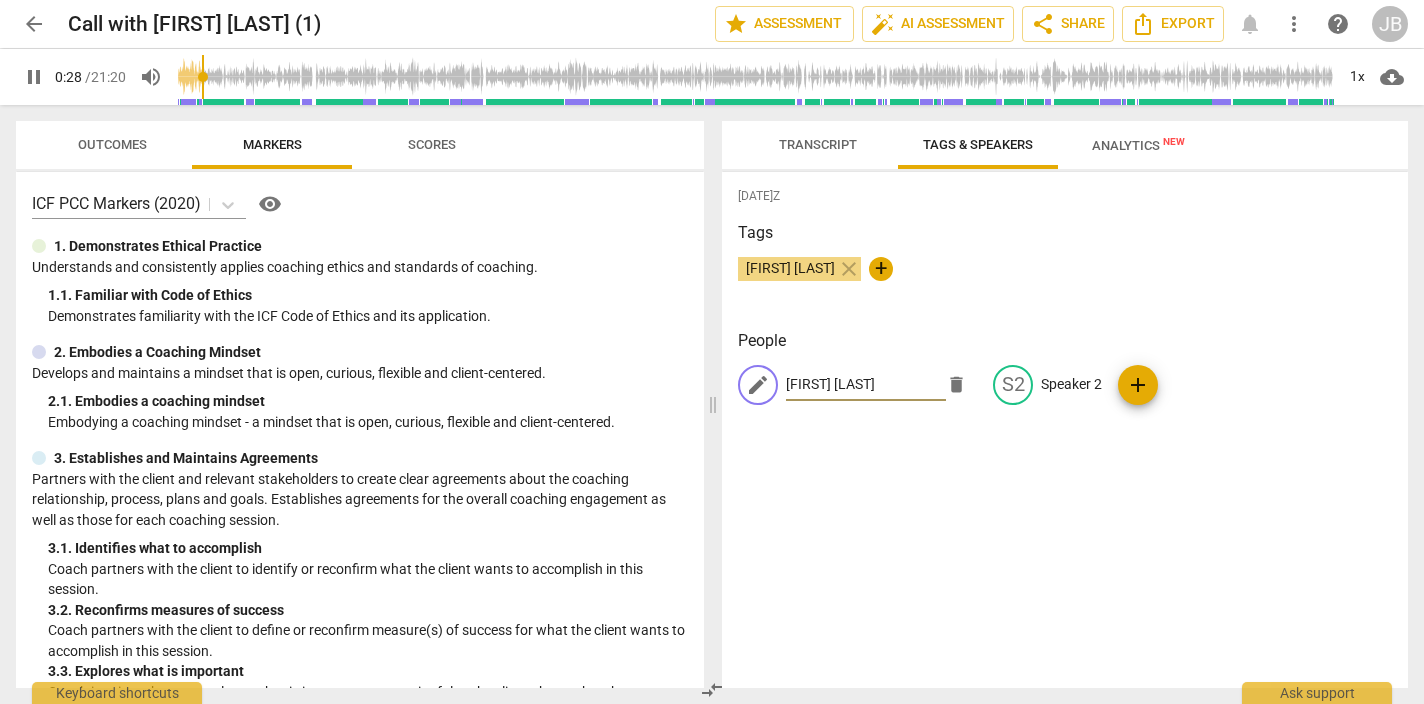 type on "[FIRST] [LAST]" 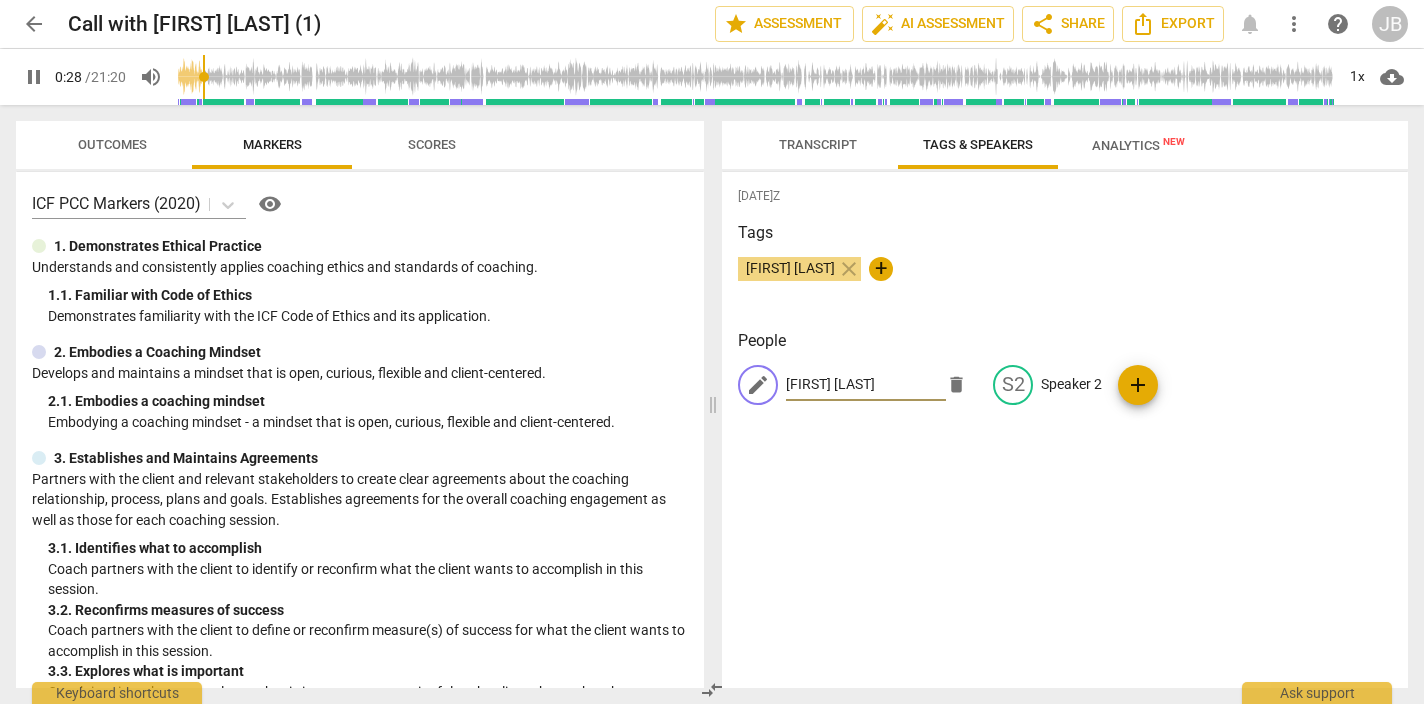 type on "Chris Ann" 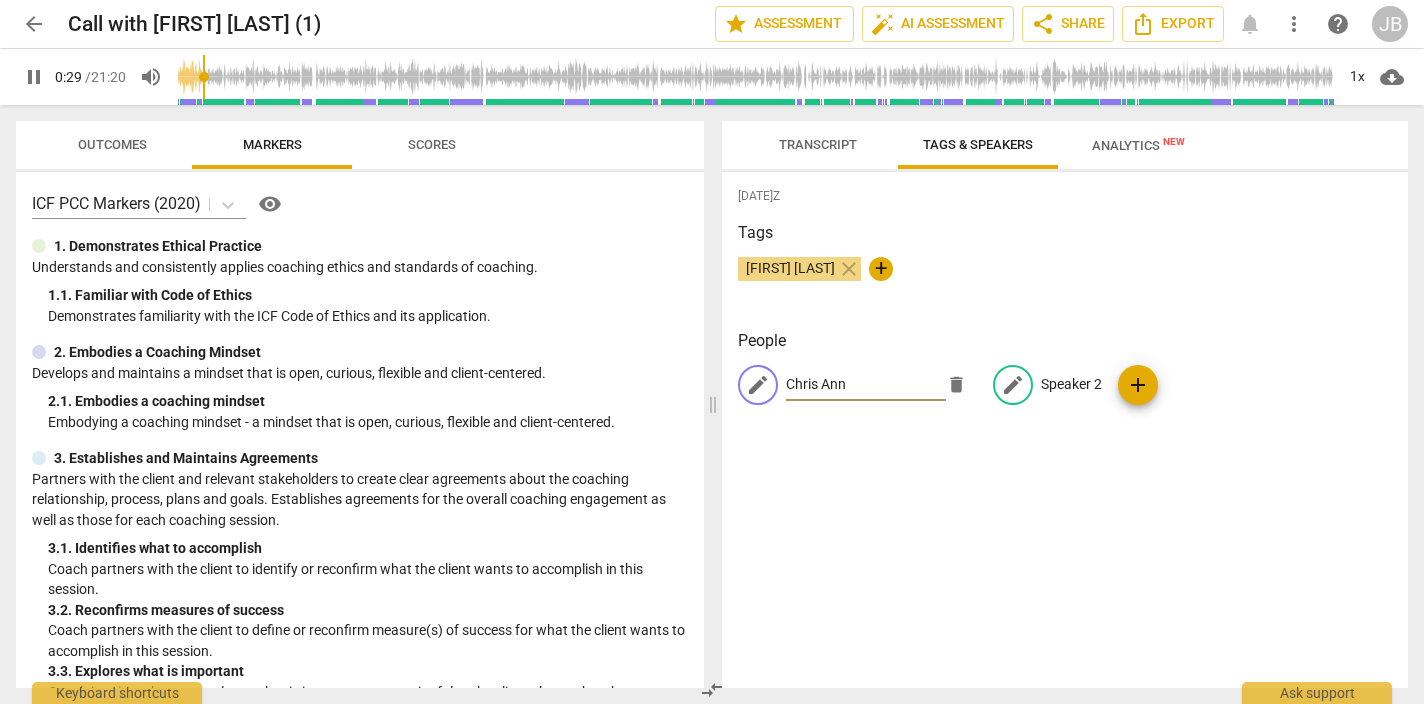 type on "29" 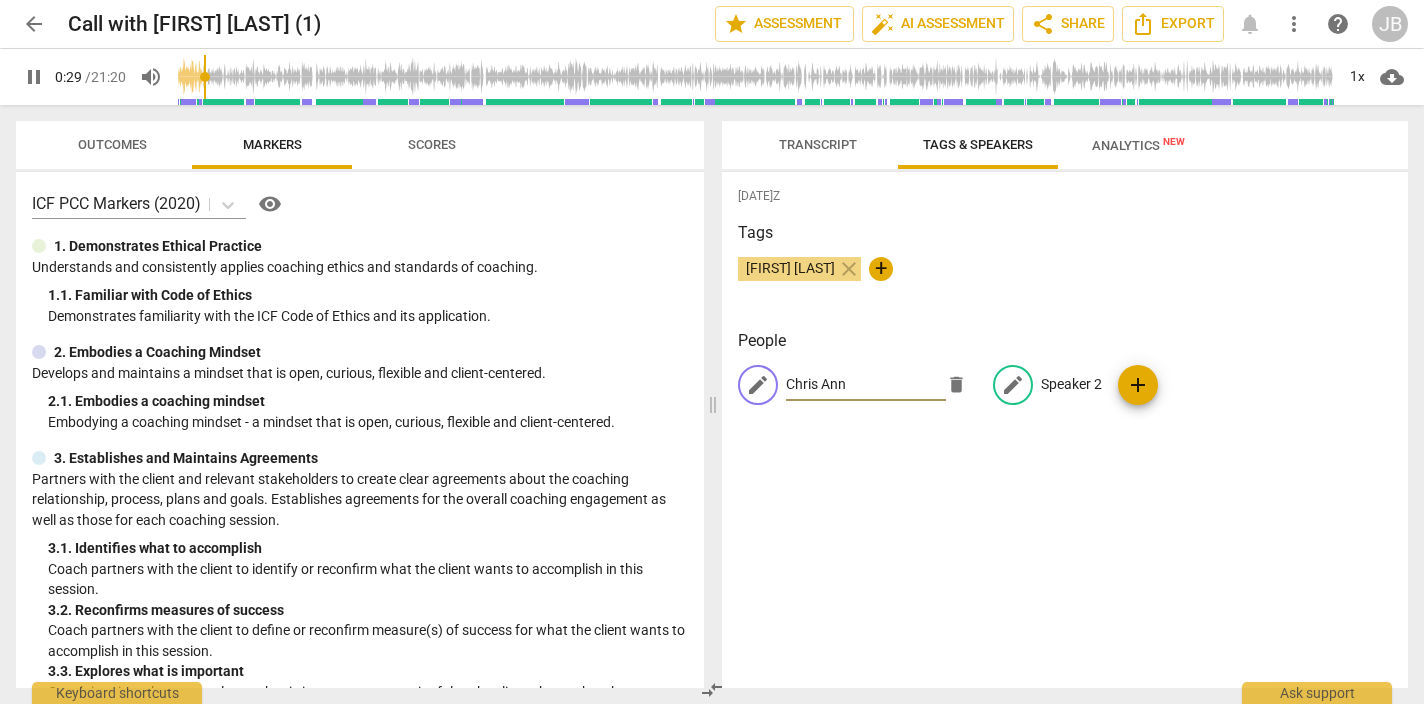 type on "Chris Ann" 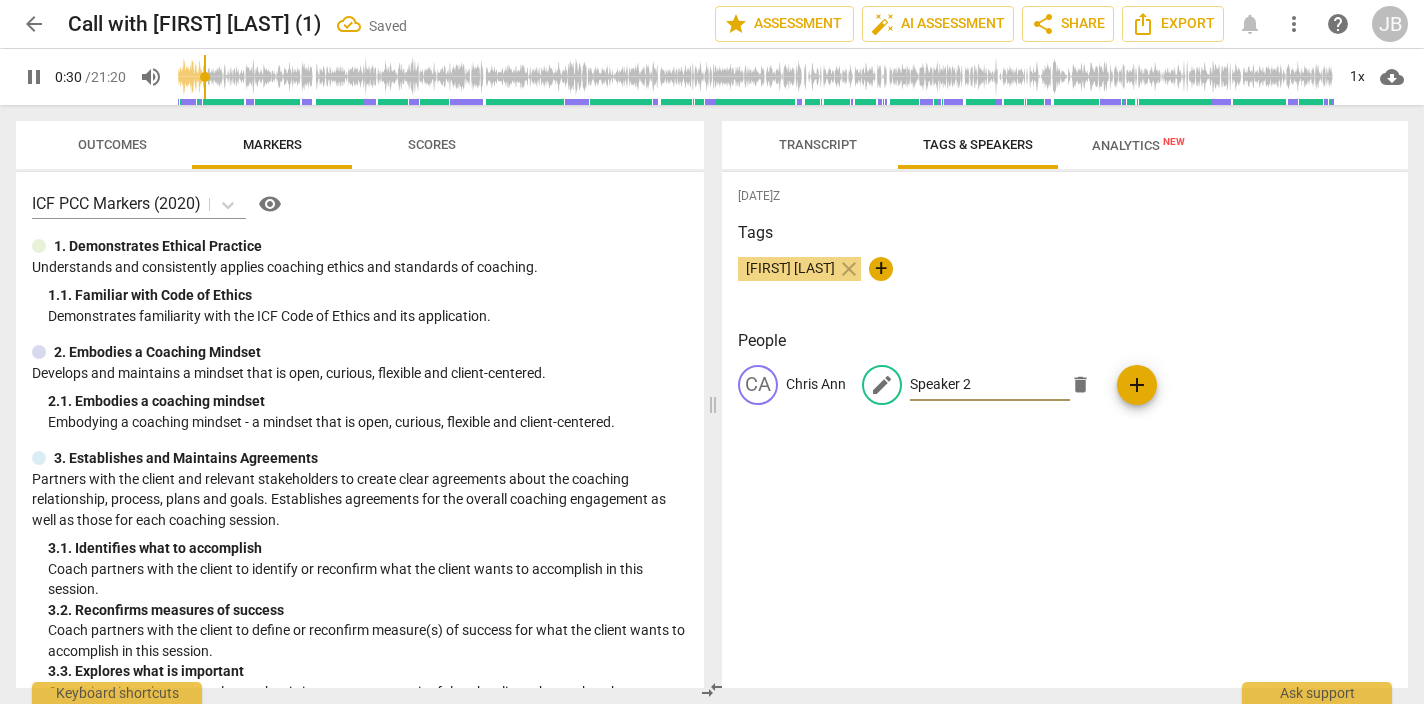 type on "31" 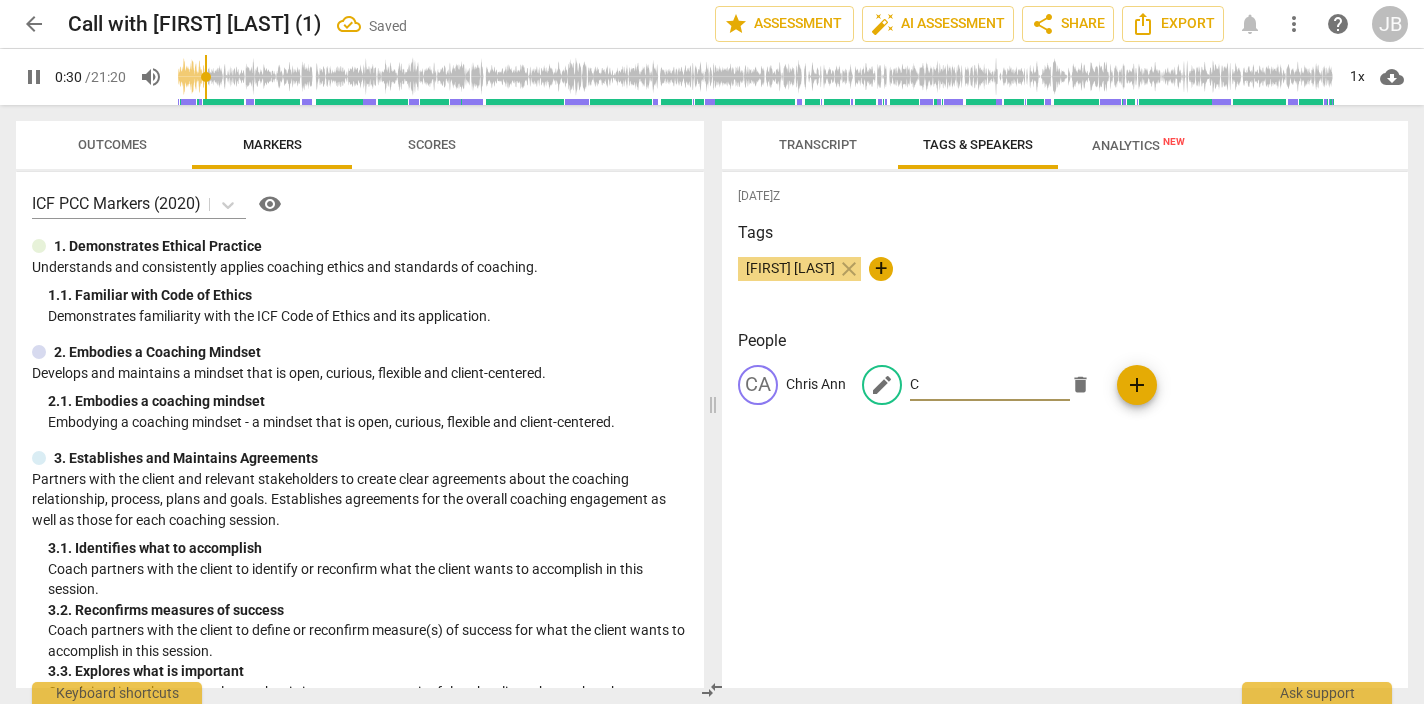 type on "Cl" 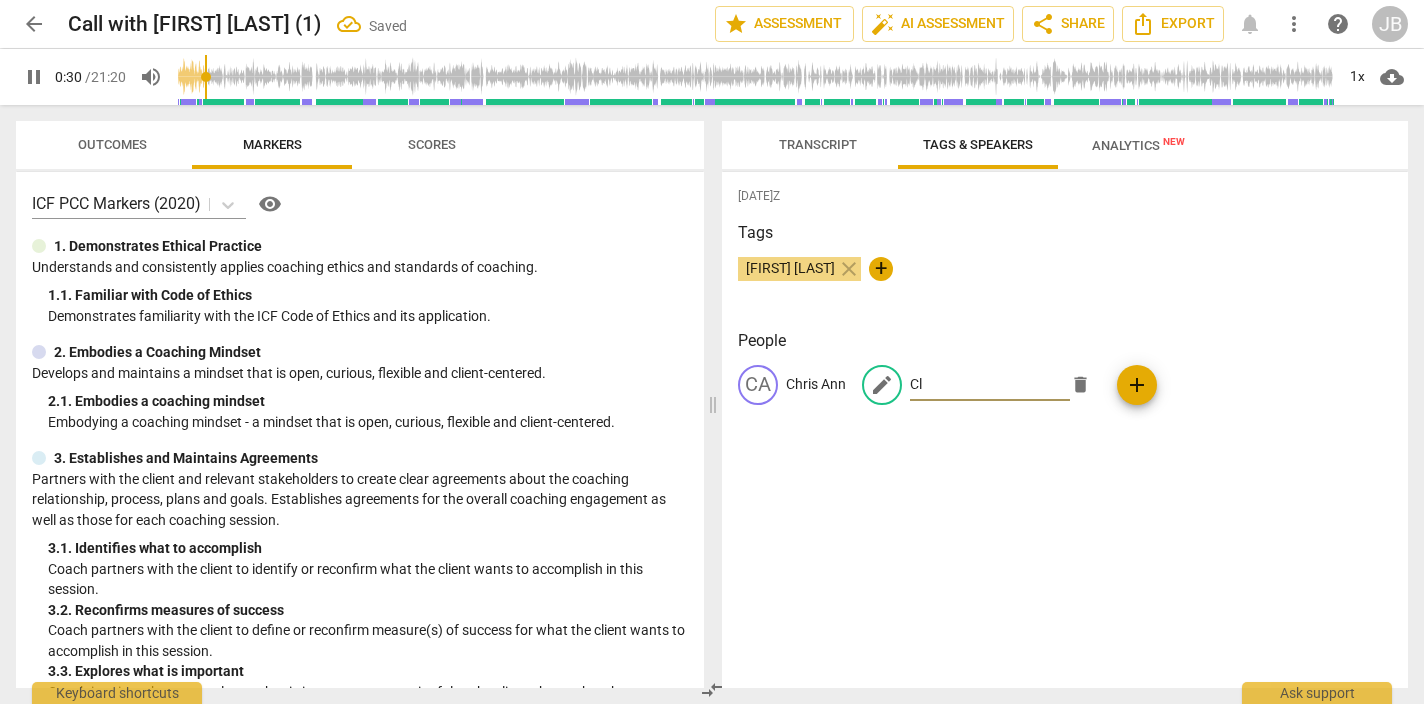 type on "31" 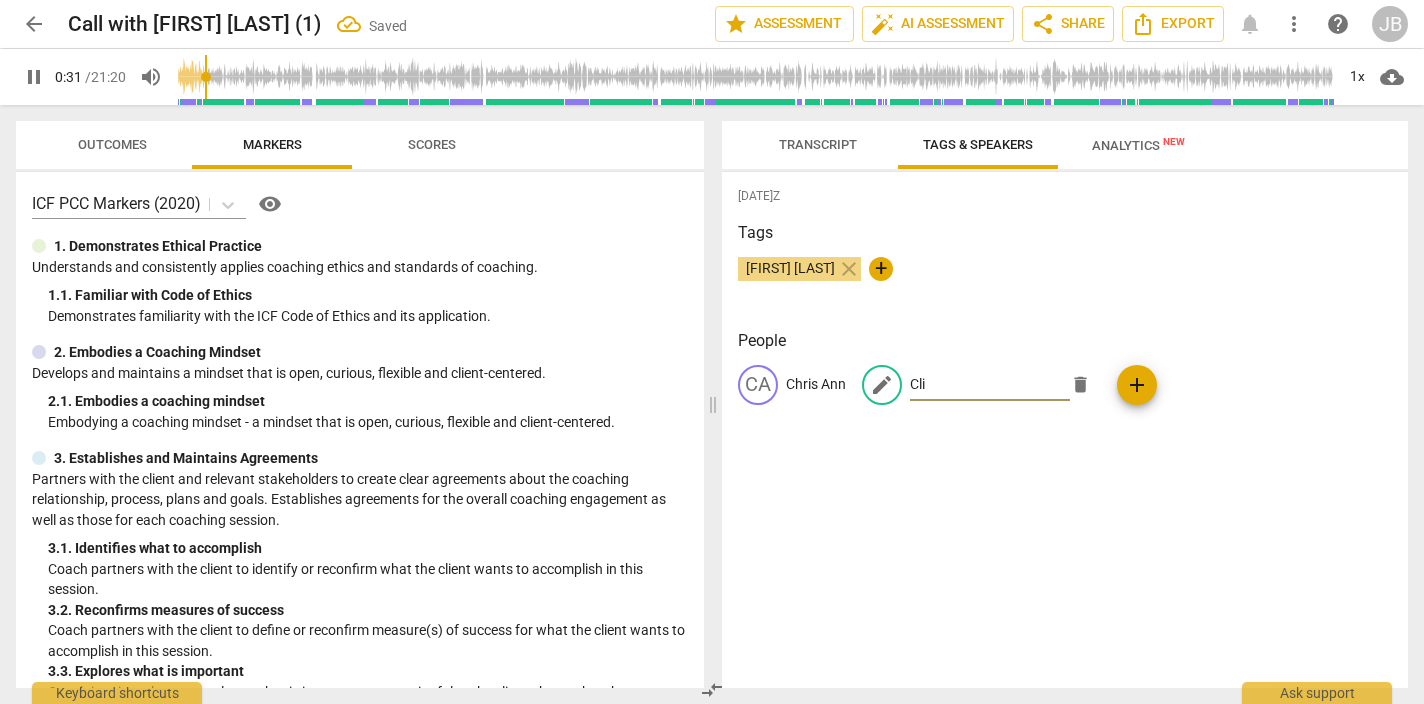 type on "Clie" 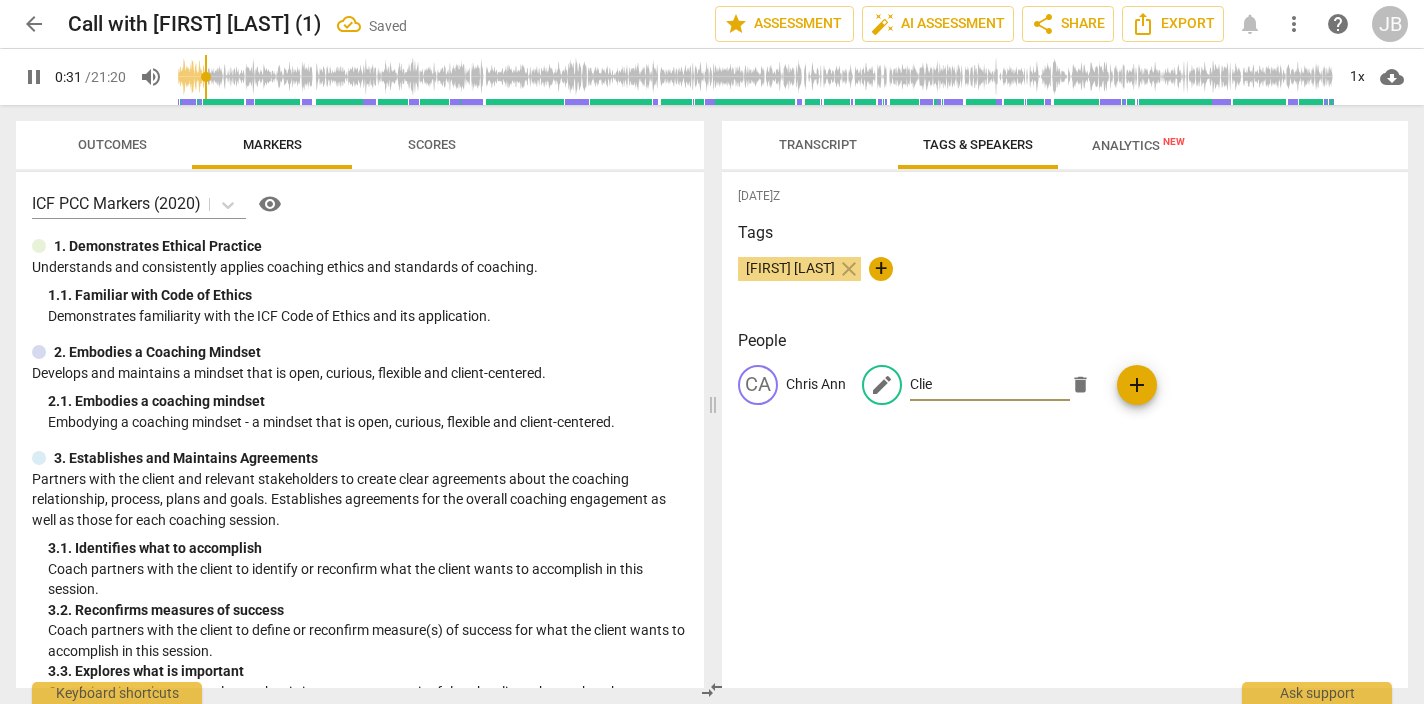 type on "31" 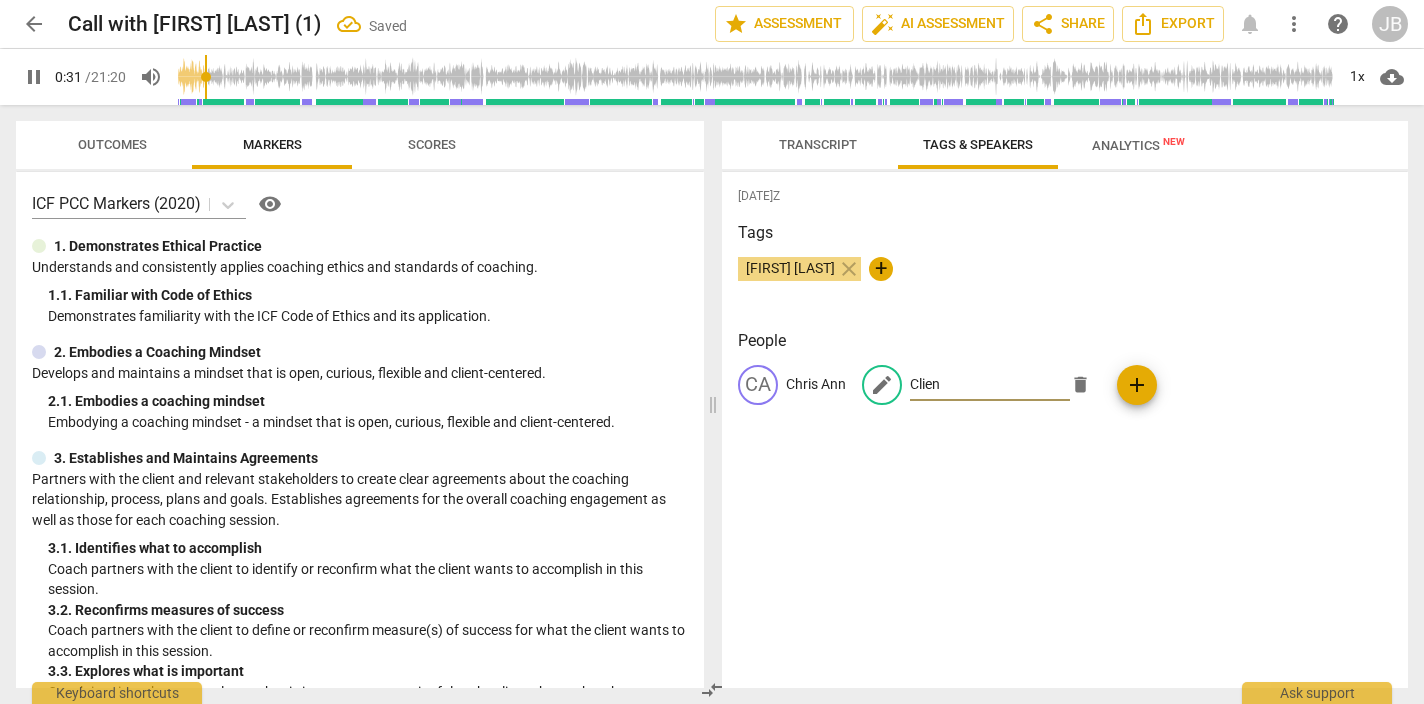 type on "Client" 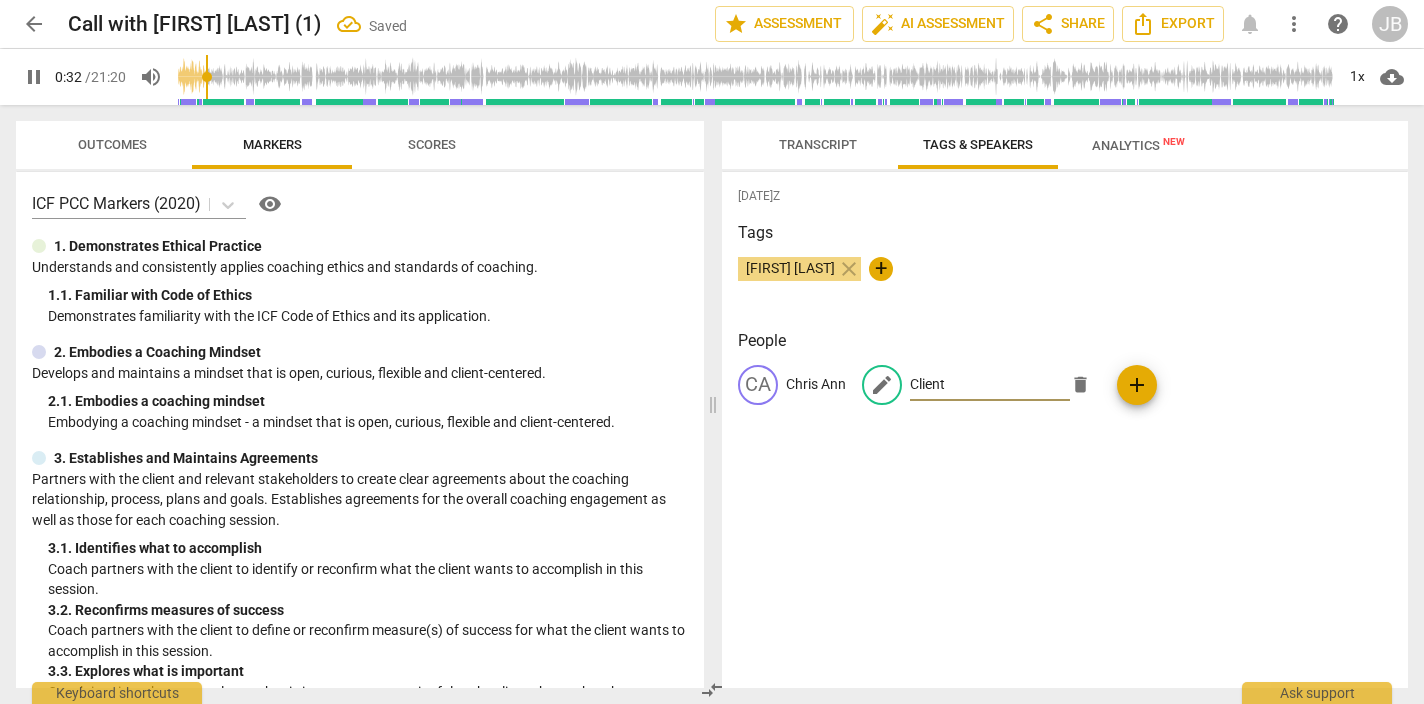 type on "33" 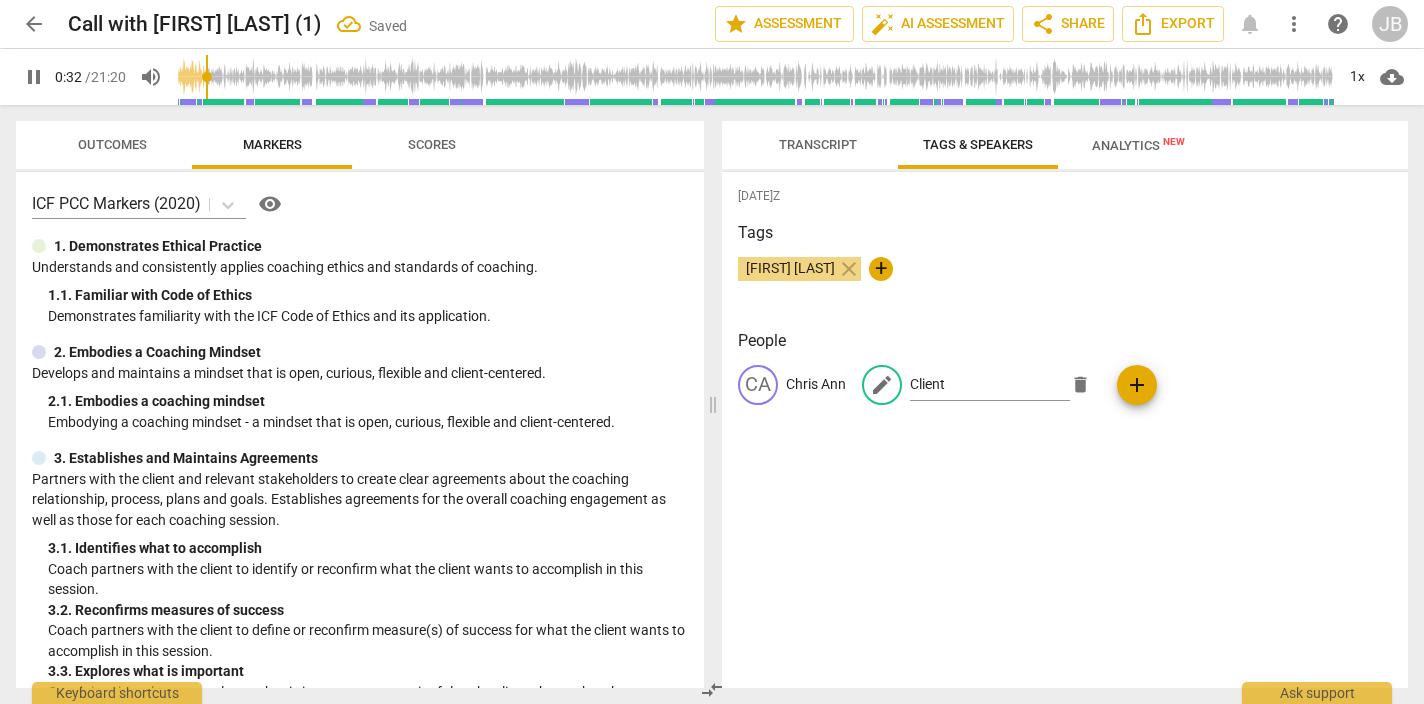 click on "[DATE]Z Tags Joanne Blackerby close + People CA [FIRST] [LAST] edit Client delete add" at bounding box center [1065, 430] 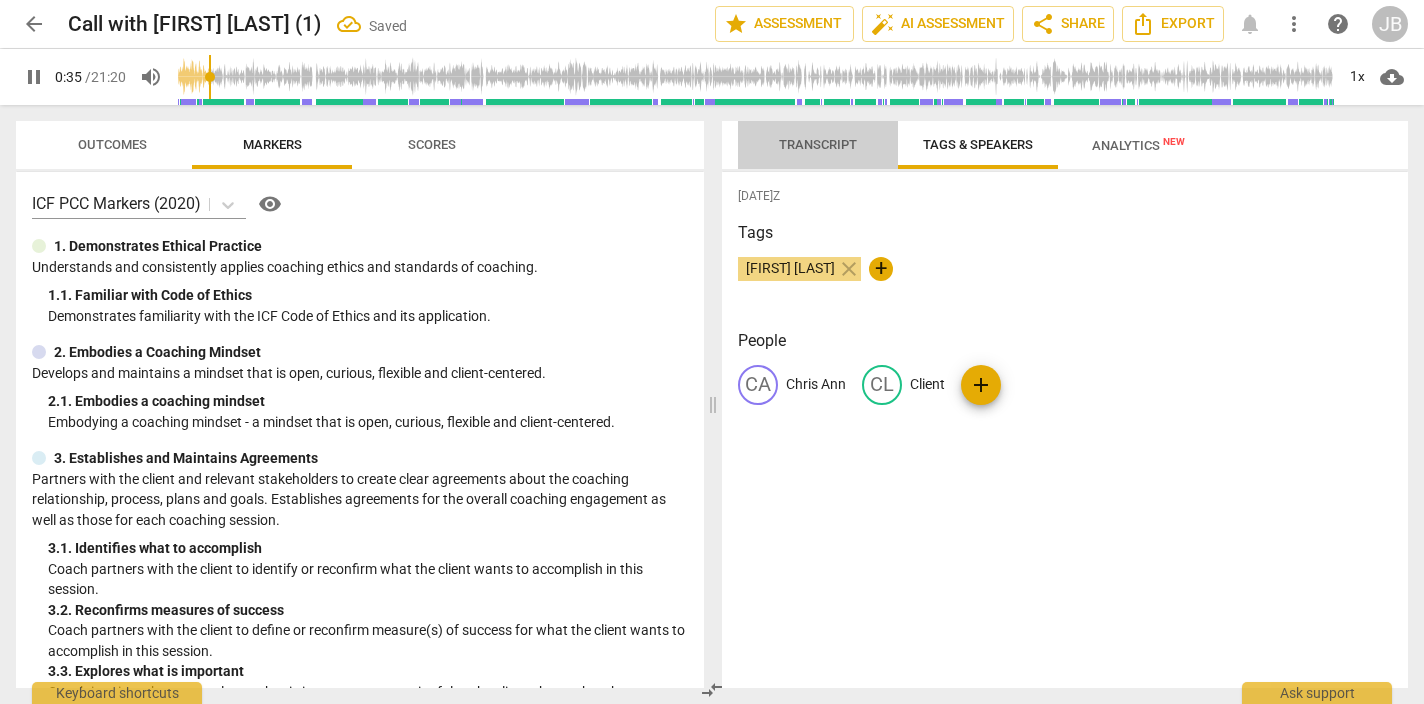 click on "Transcript" at bounding box center [818, 144] 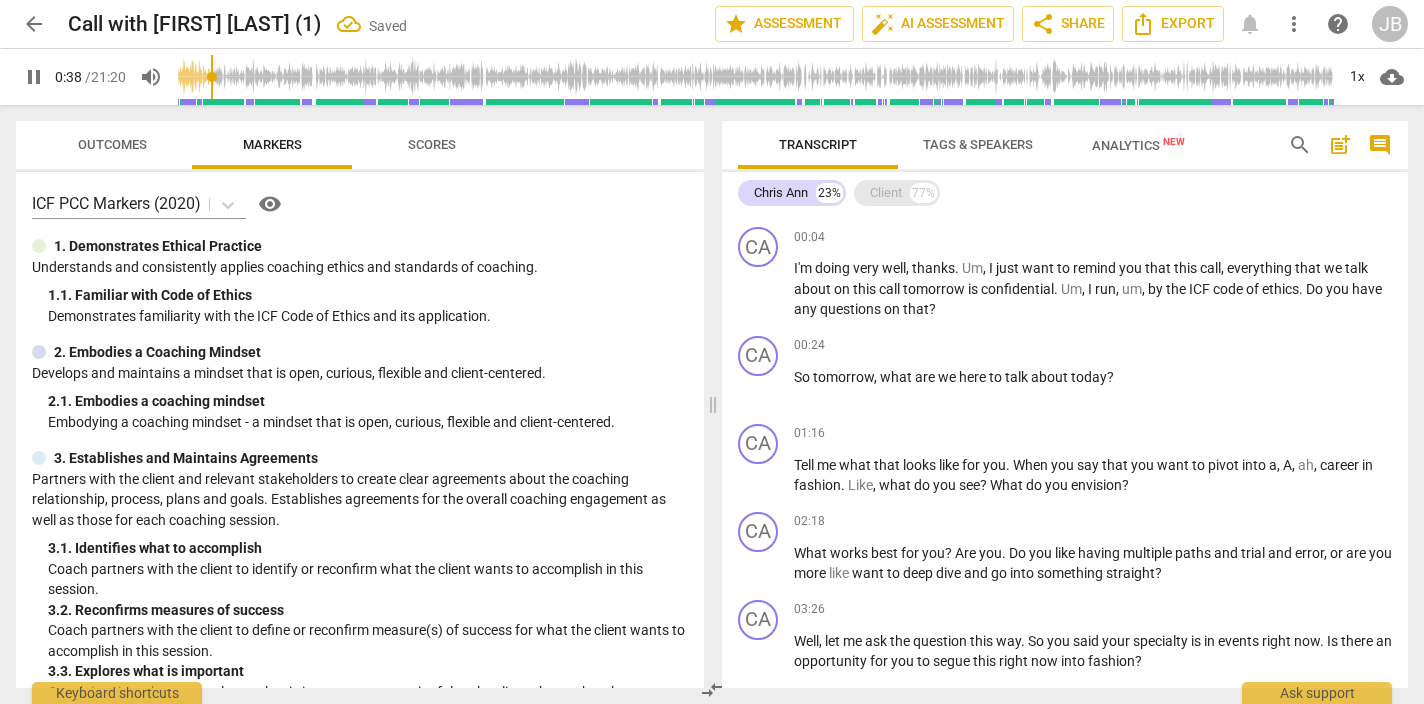 click on "Client" at bounding box center [886, 193] 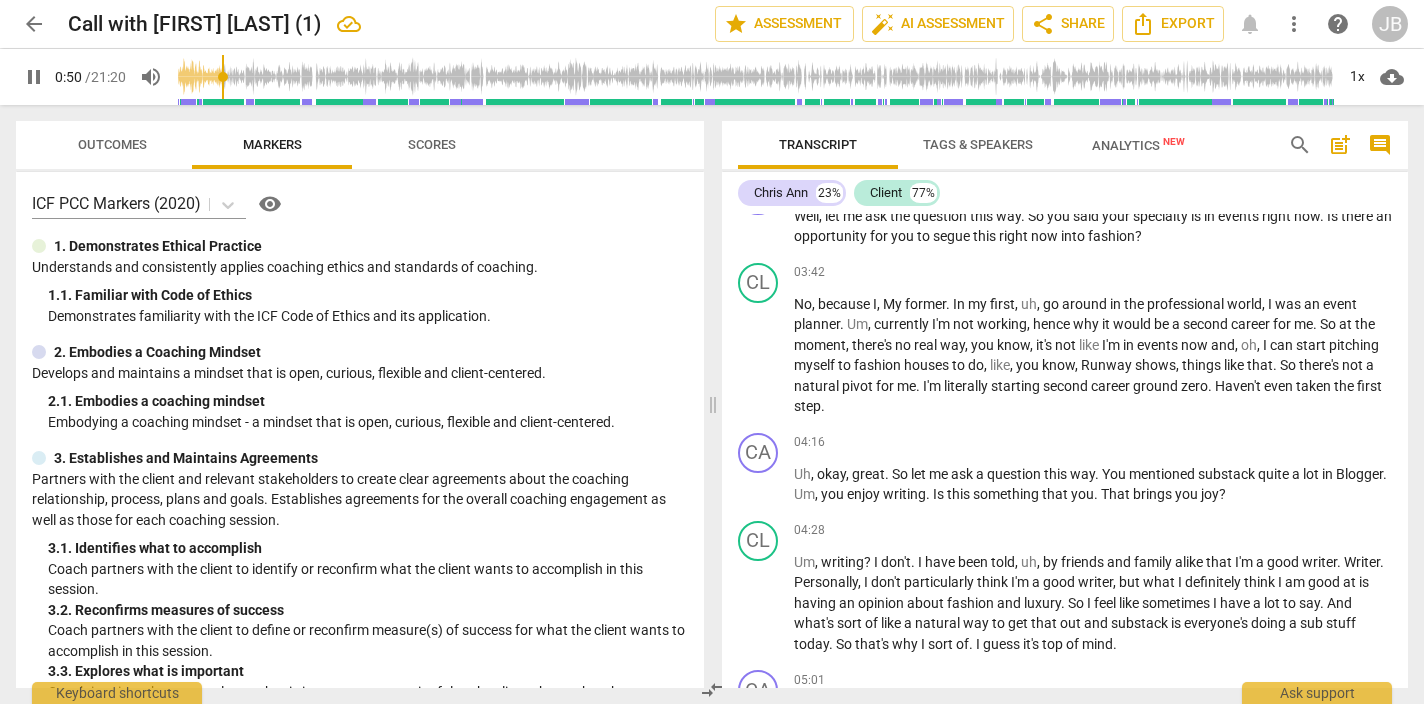 scroll, scrollTop: 1237, scrollLeft: 0, axis: vertical 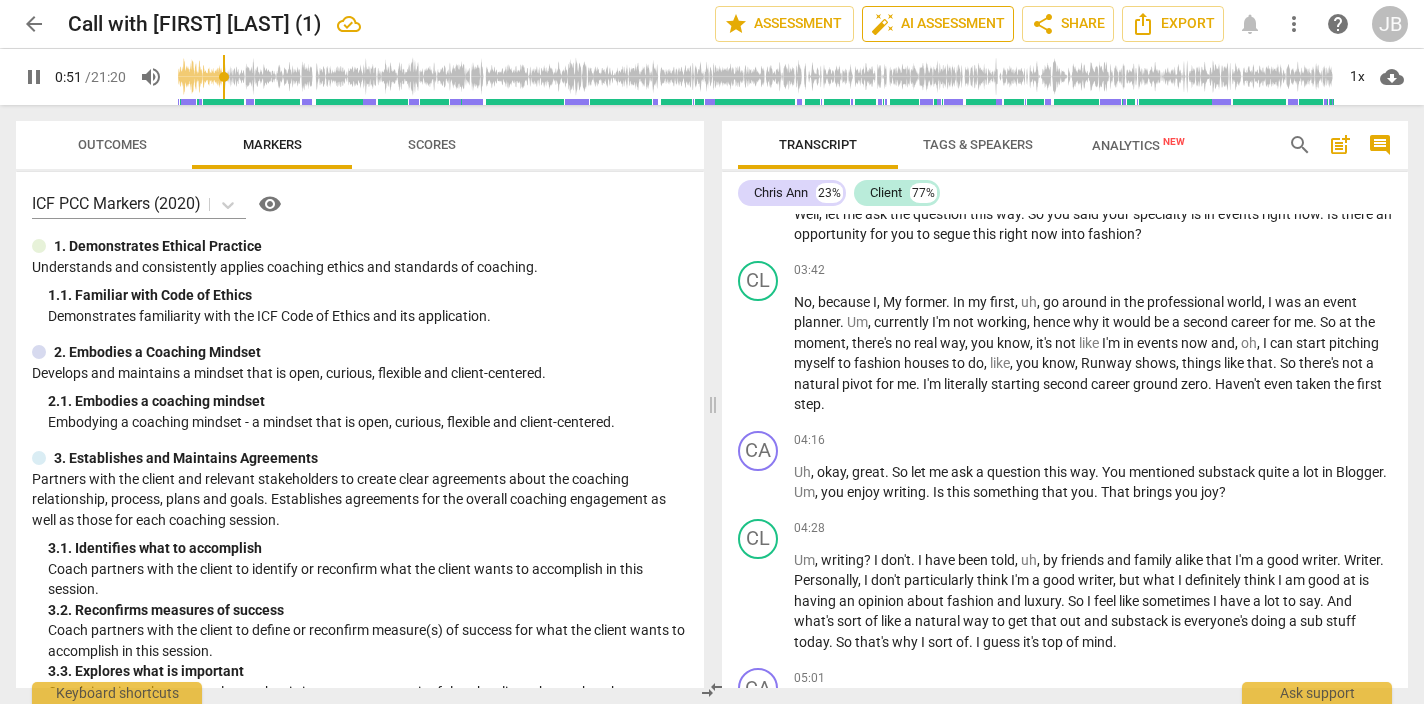 click on "auto_fix_high    AI Assessment" at bounding box center [938, 24] 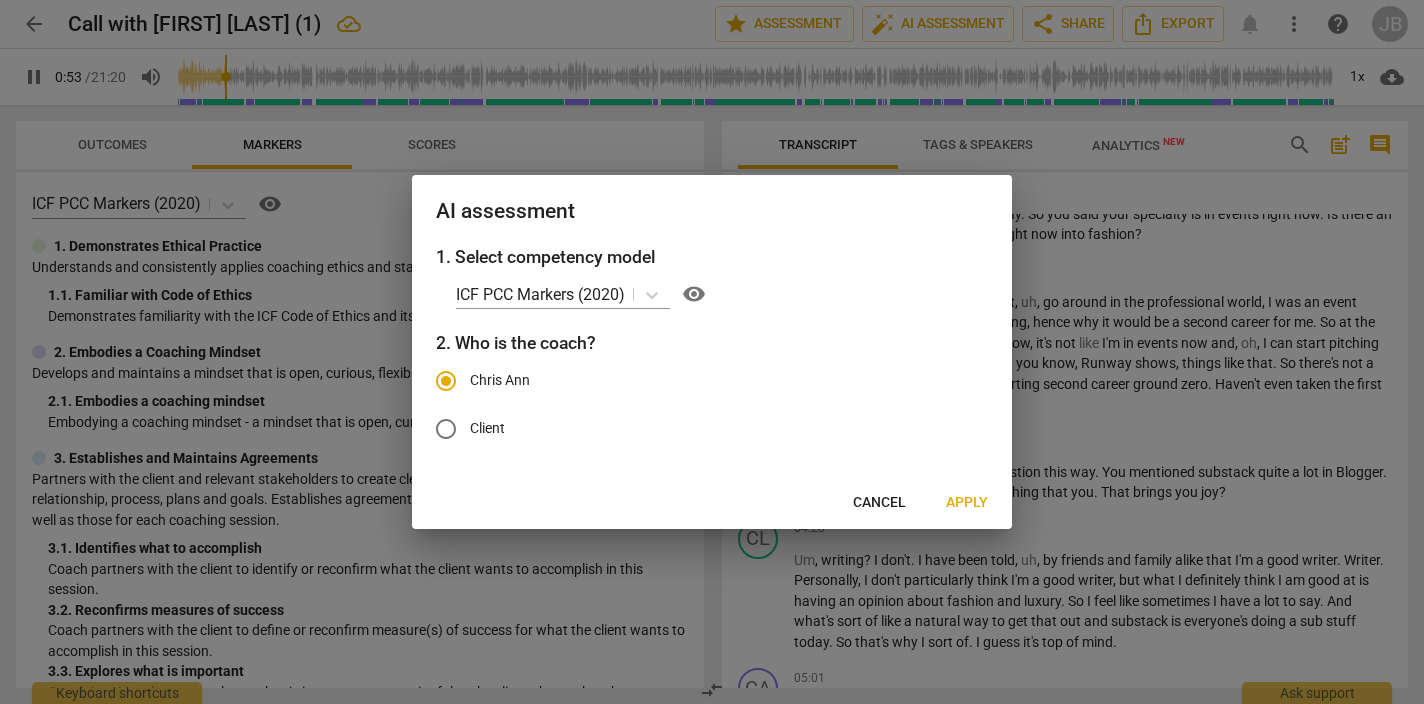 click on "Apply" at bounding box center (967, 503) 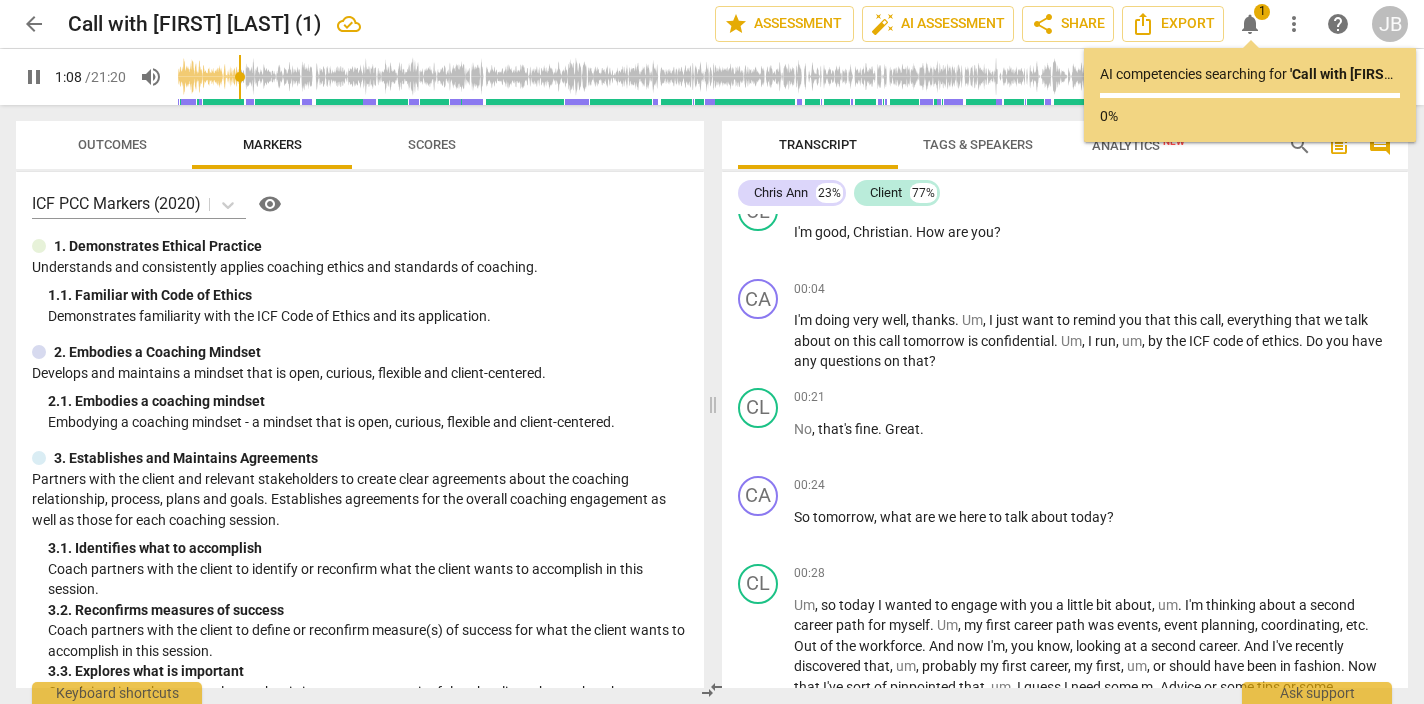 scroll, scrollTop: 0, scrollLeft: 0, axis: both 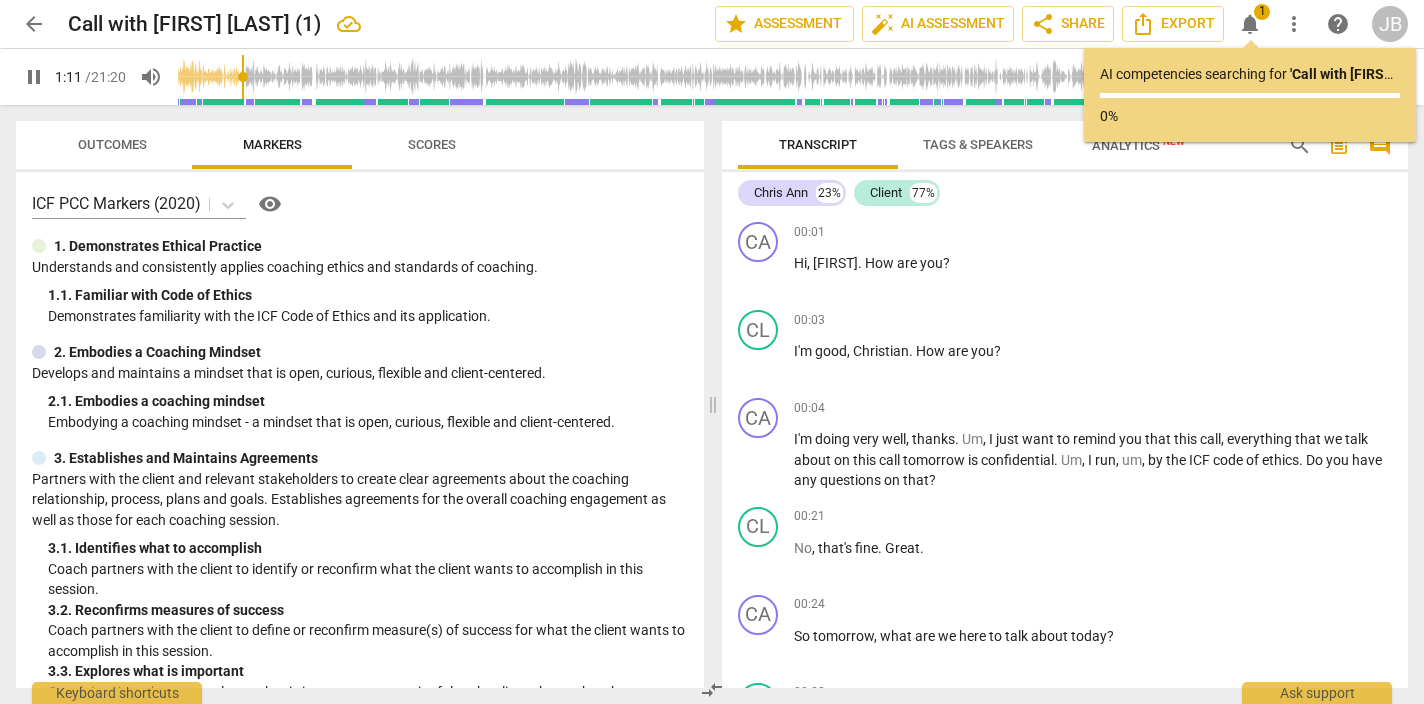 click on "pause" at bounding box center [34, 77] 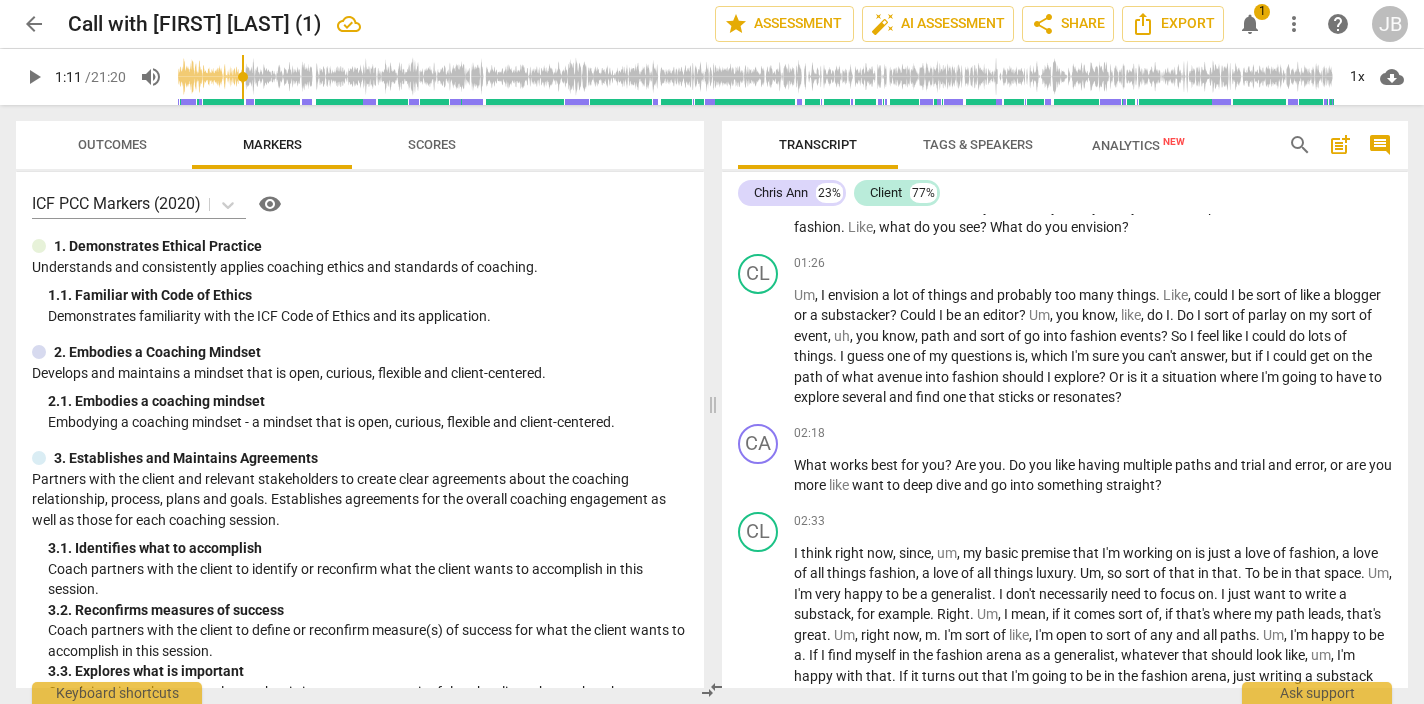 scroll, scrollTop: 685, scrollLeft: 0, axis: vertical 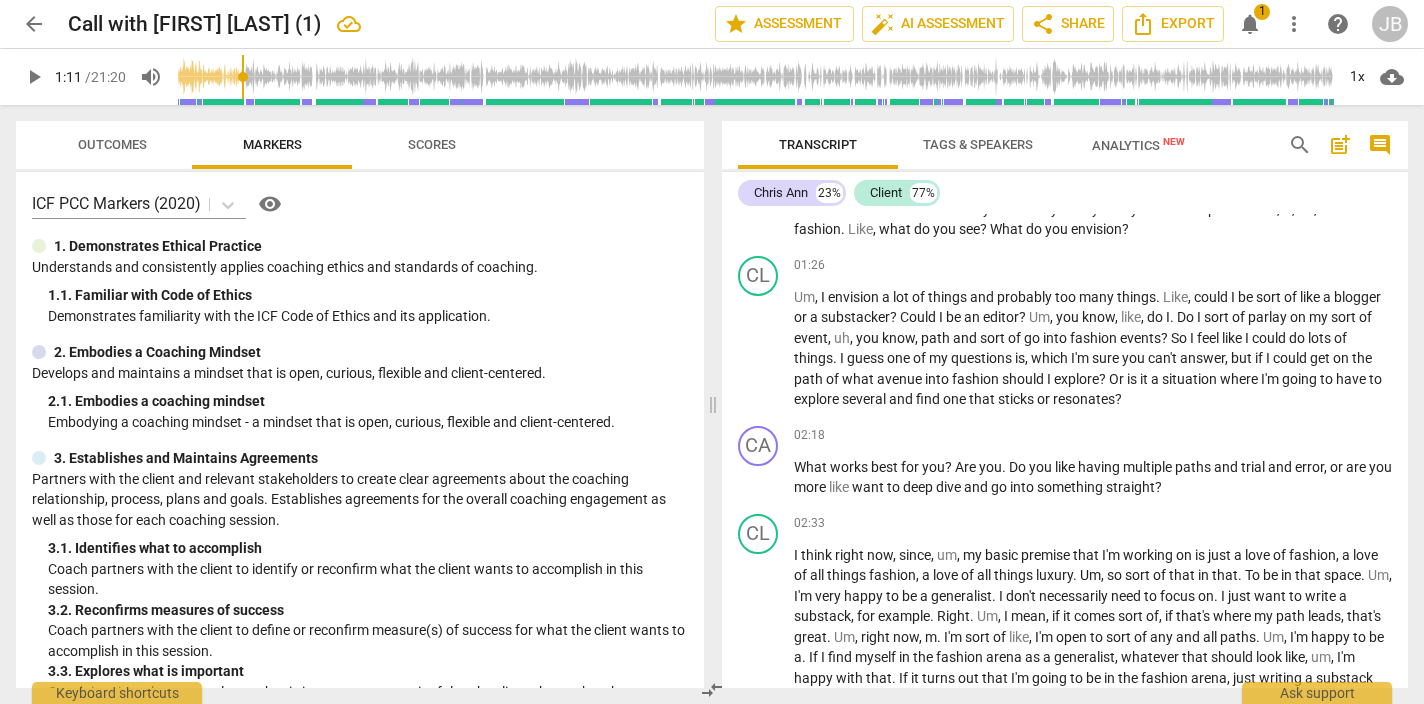 click on "notifications" at bounding box center (1250, 24) 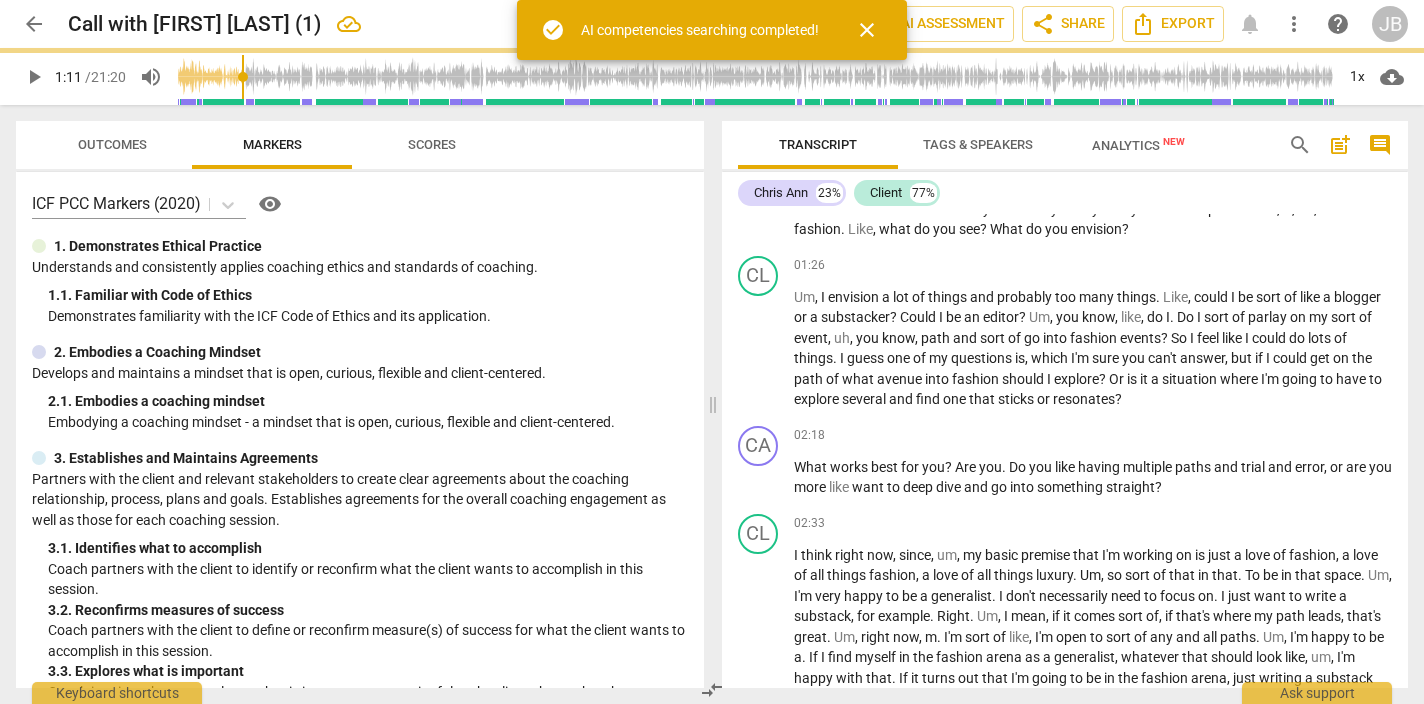 type on "72" 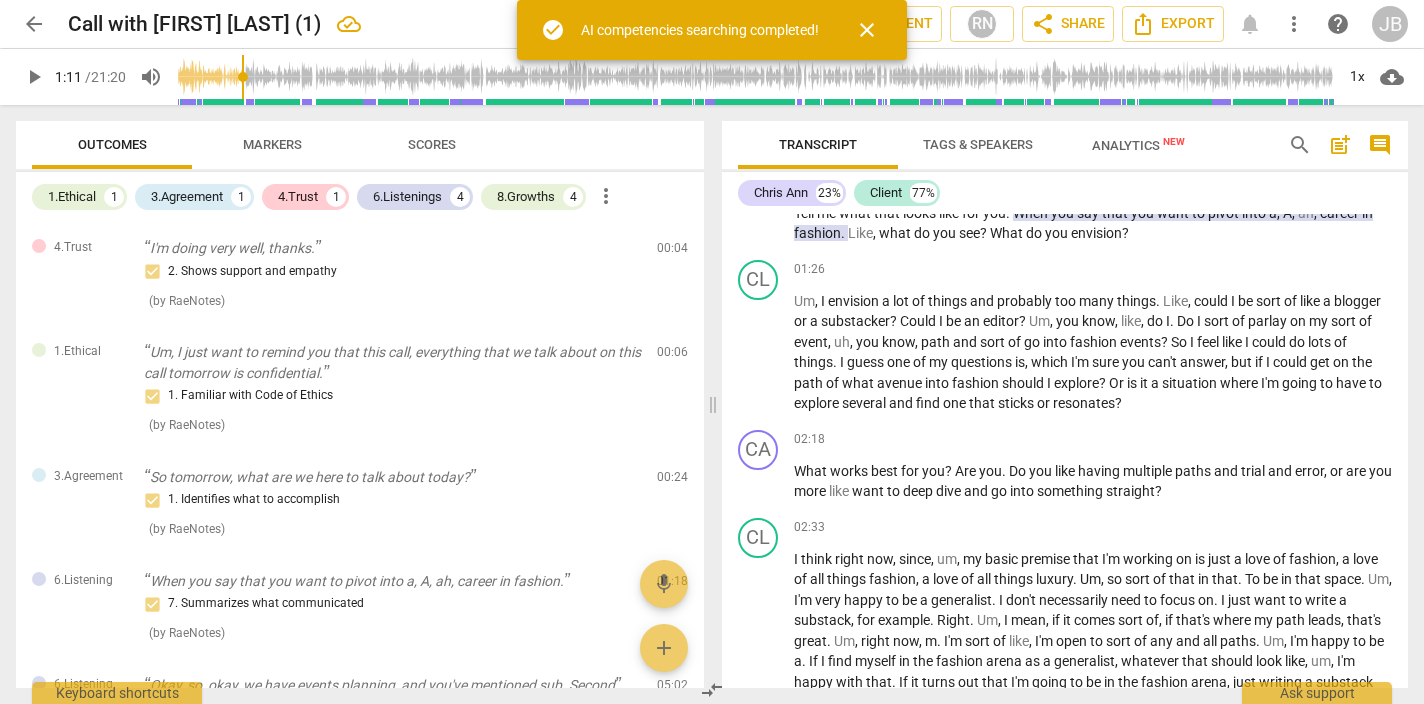scroll, scrollTop: 688, scrollLeft: 0, axis: vertical 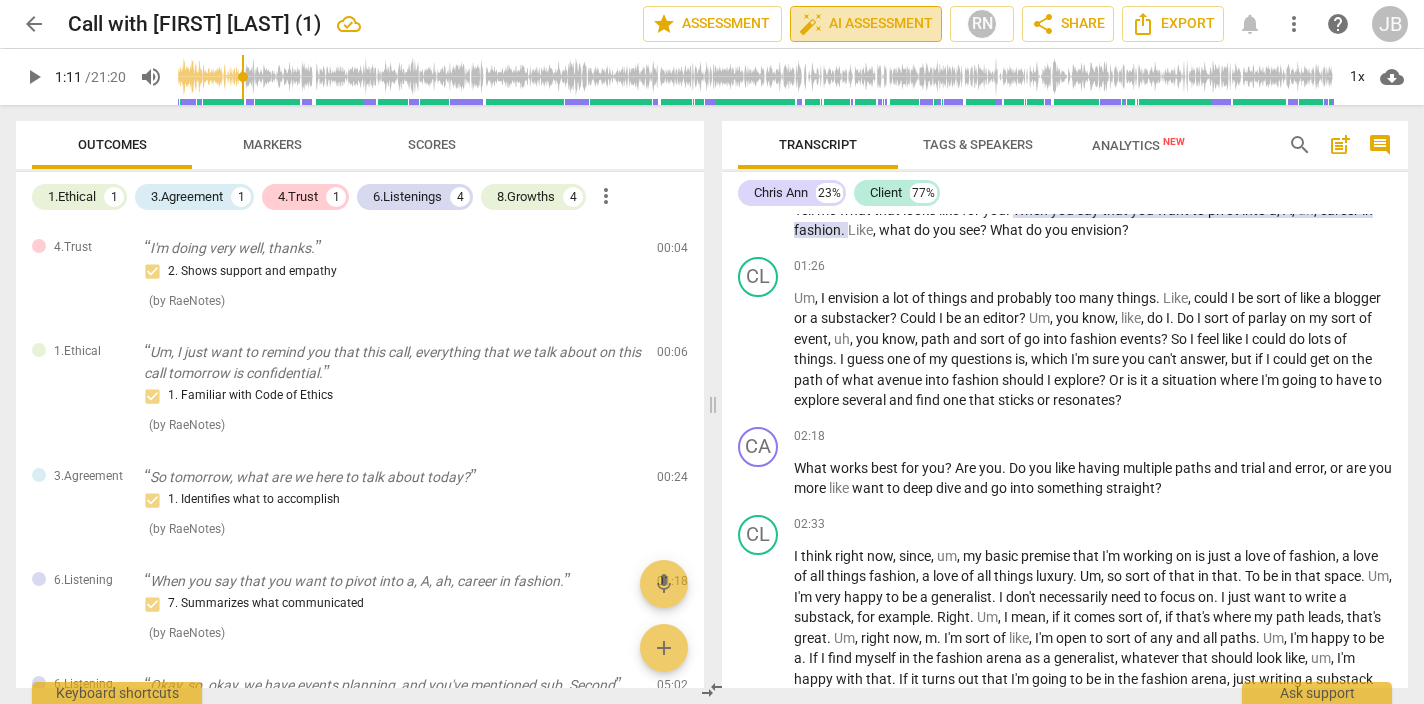 click on "auto_fix_high    AI Assessment" at bounding box center (866, 24) 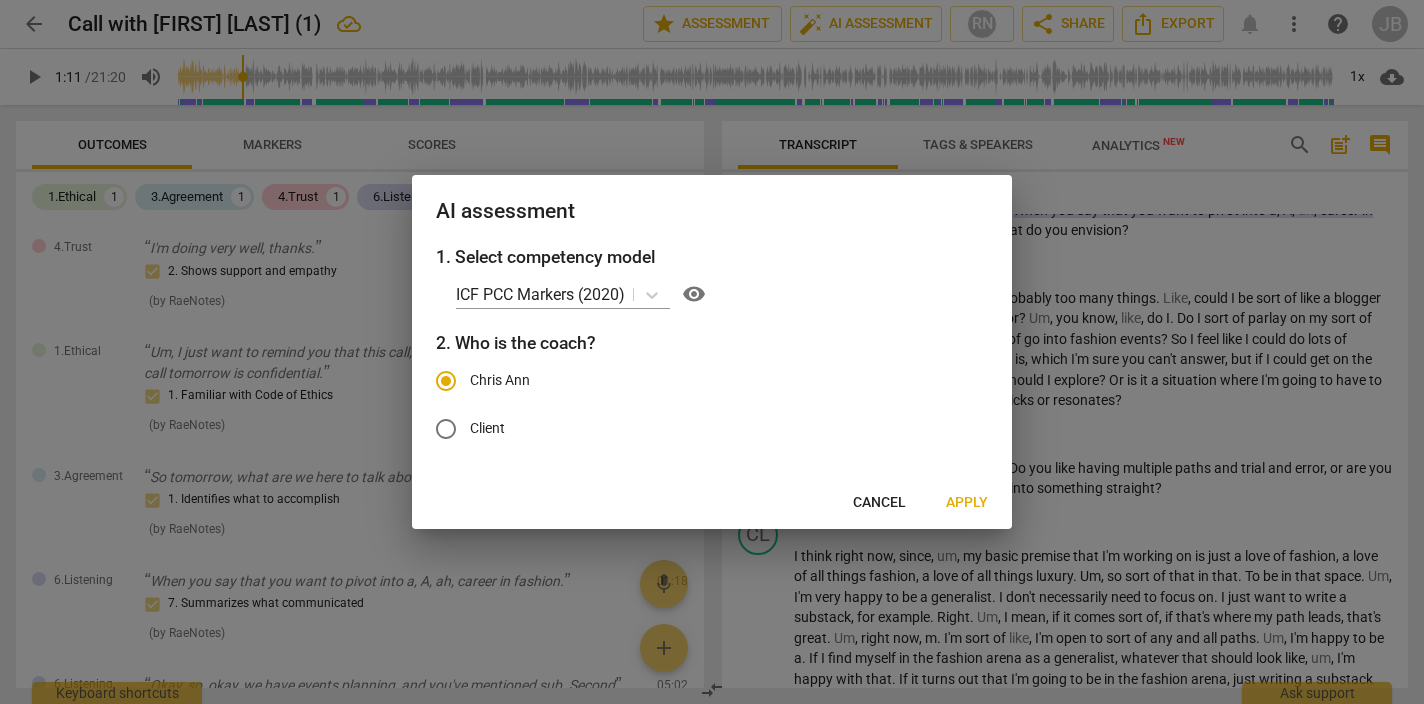 click on "Apply" at bounding box center (967, 503) 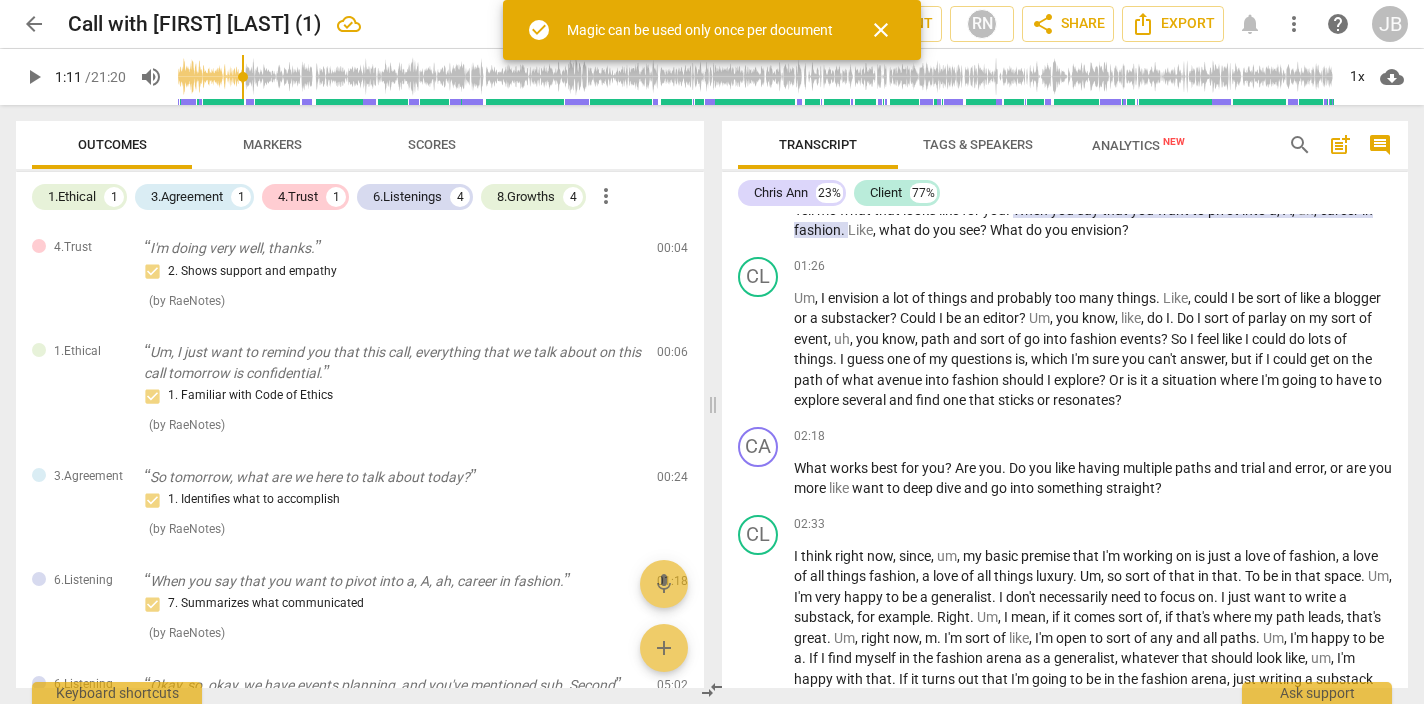 click on "close" at bounding box center [881, 30] 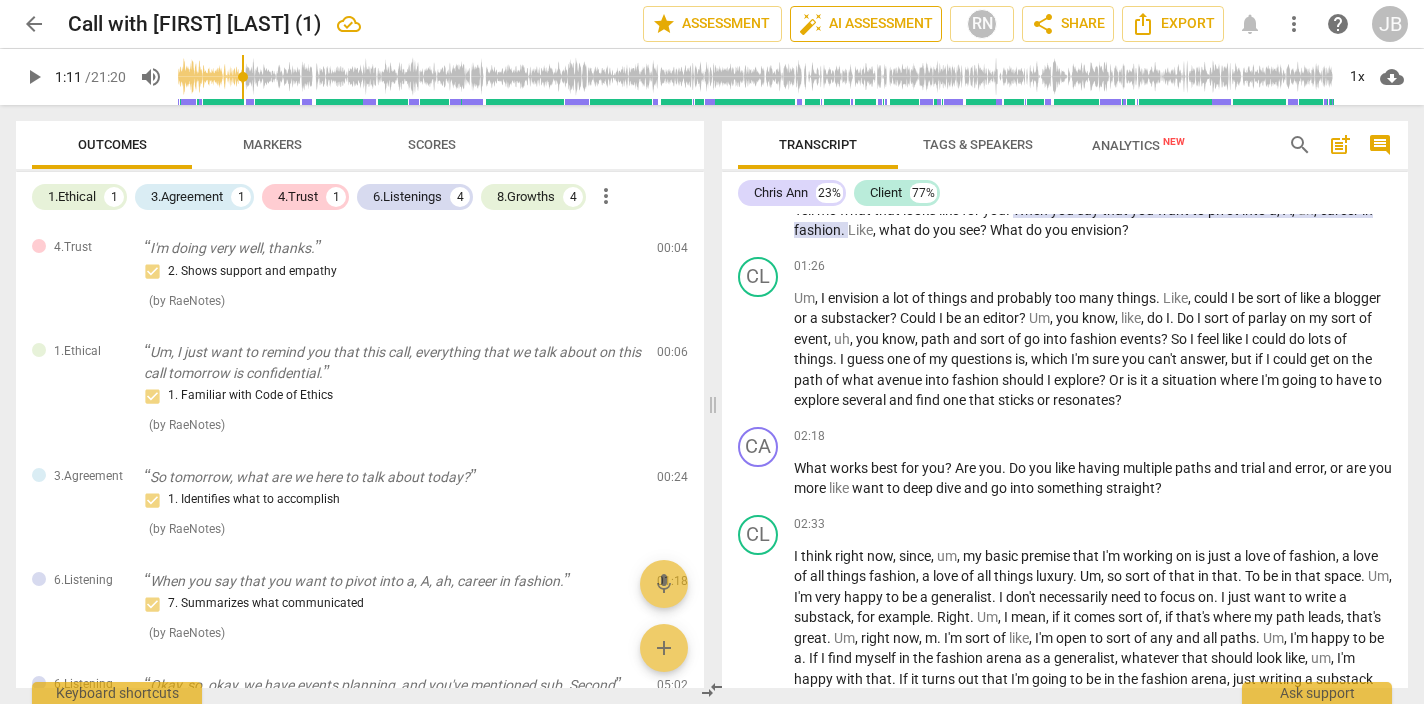 click on "auto_fix_high    AI Assessment" at bounding box center (866, 24) 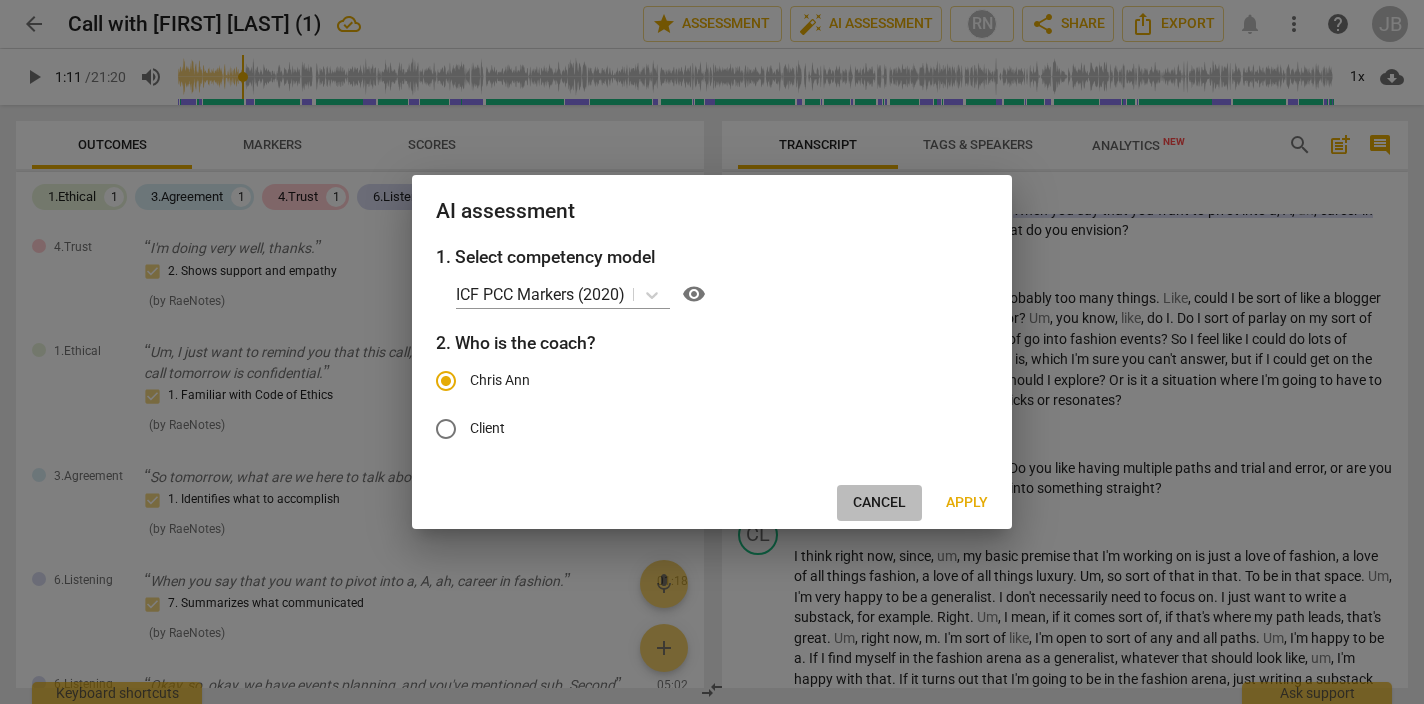 click on "Cancel" at bounding box center [879, 503] 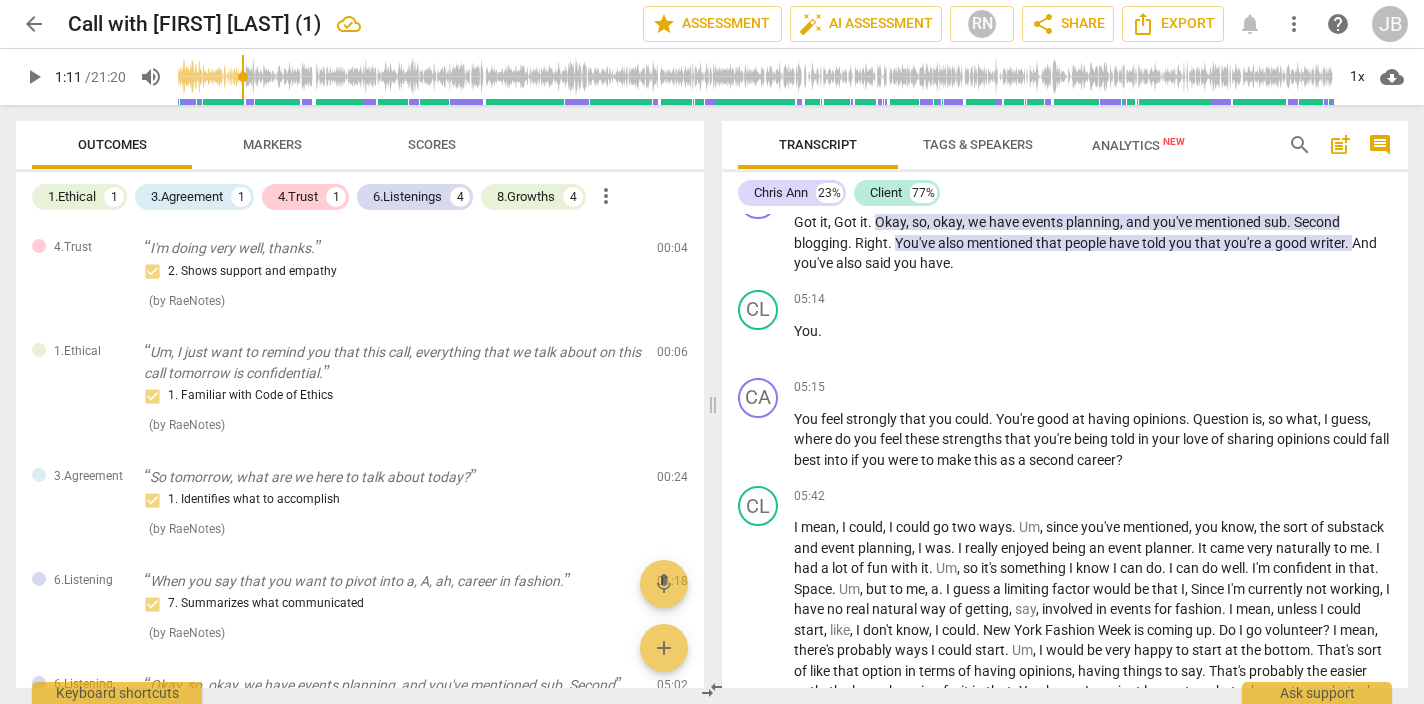 scroll, scrollTop: 1722, scrollLeft: 0, axis: vertical 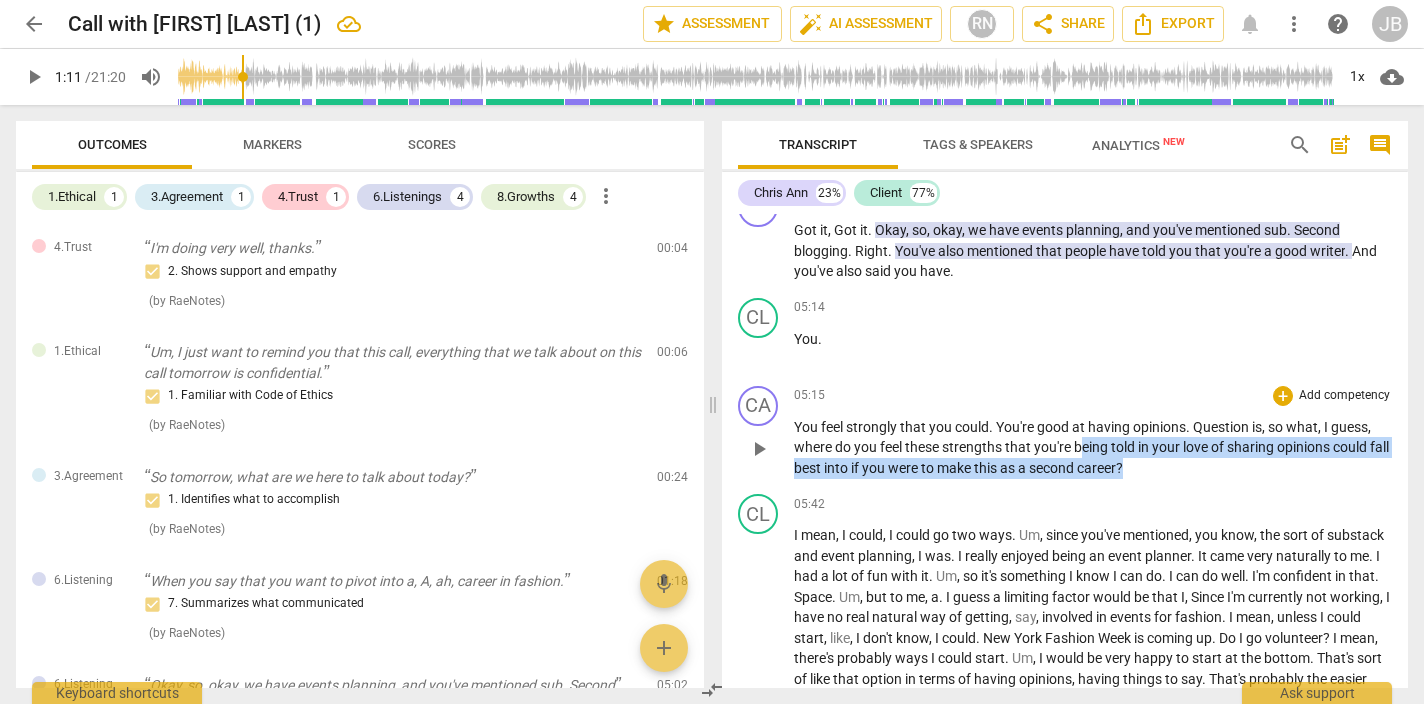 drag, startPoint x: 1084, startPoint y: 451, endPoint x: 1150, endPoint y: 476, distance: 70.5762 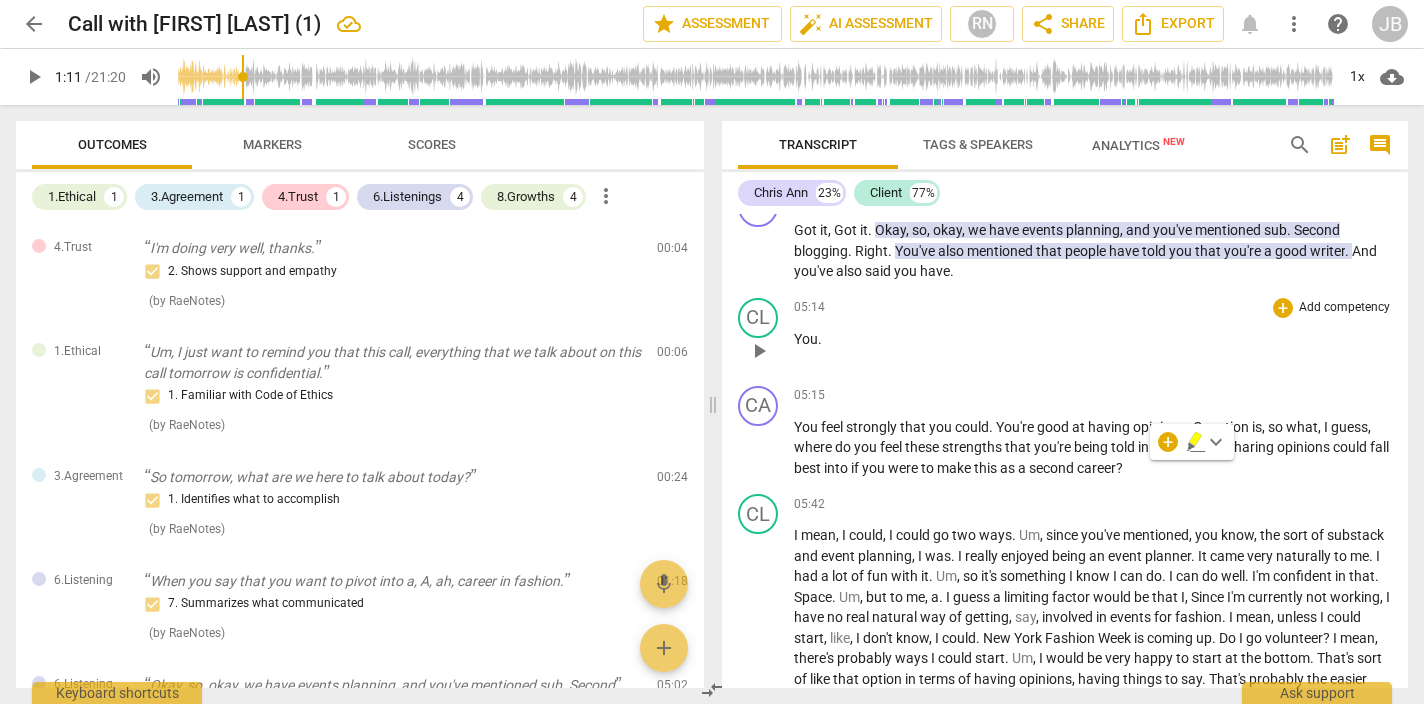 click on "05:14 + Add competency keyboard_arrow_right You ." at bounding box center [1093, 334] 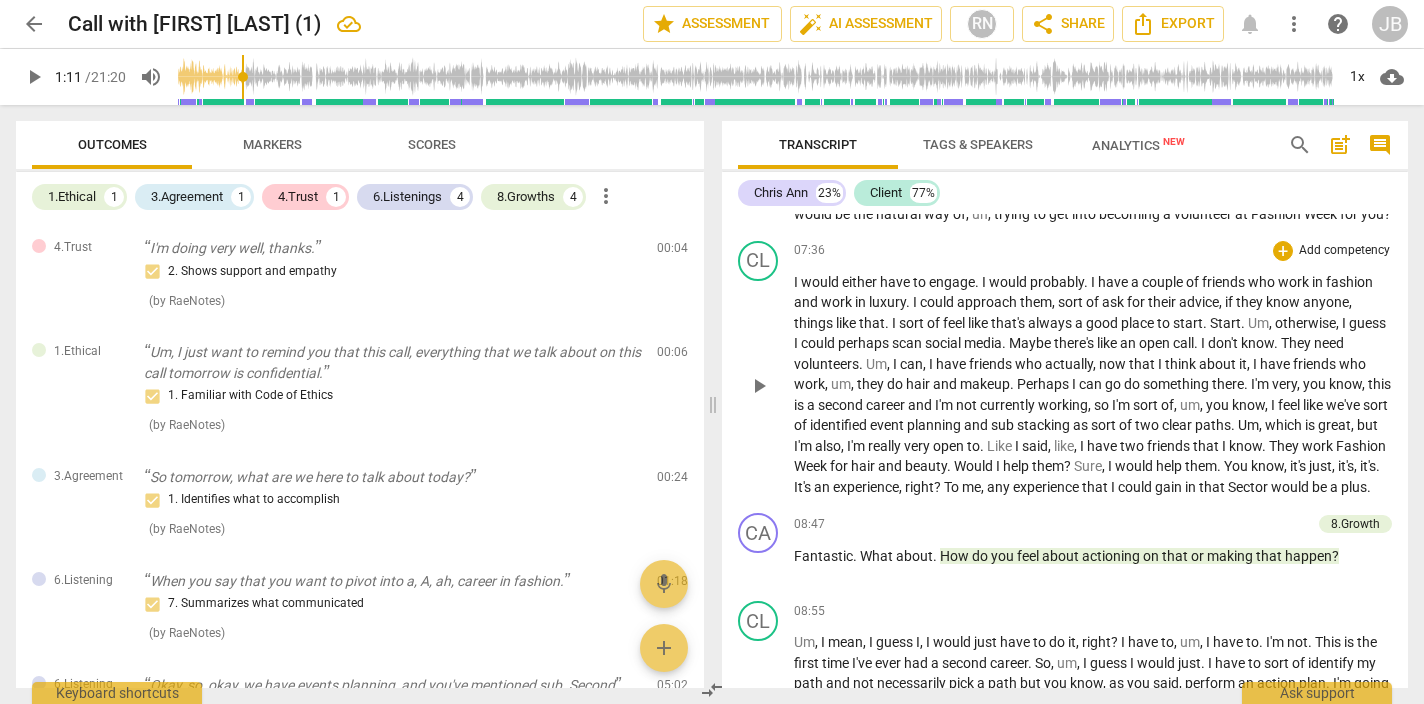 scroll, scrollTop: 2420, scrollLeft: 0, axis: vertical 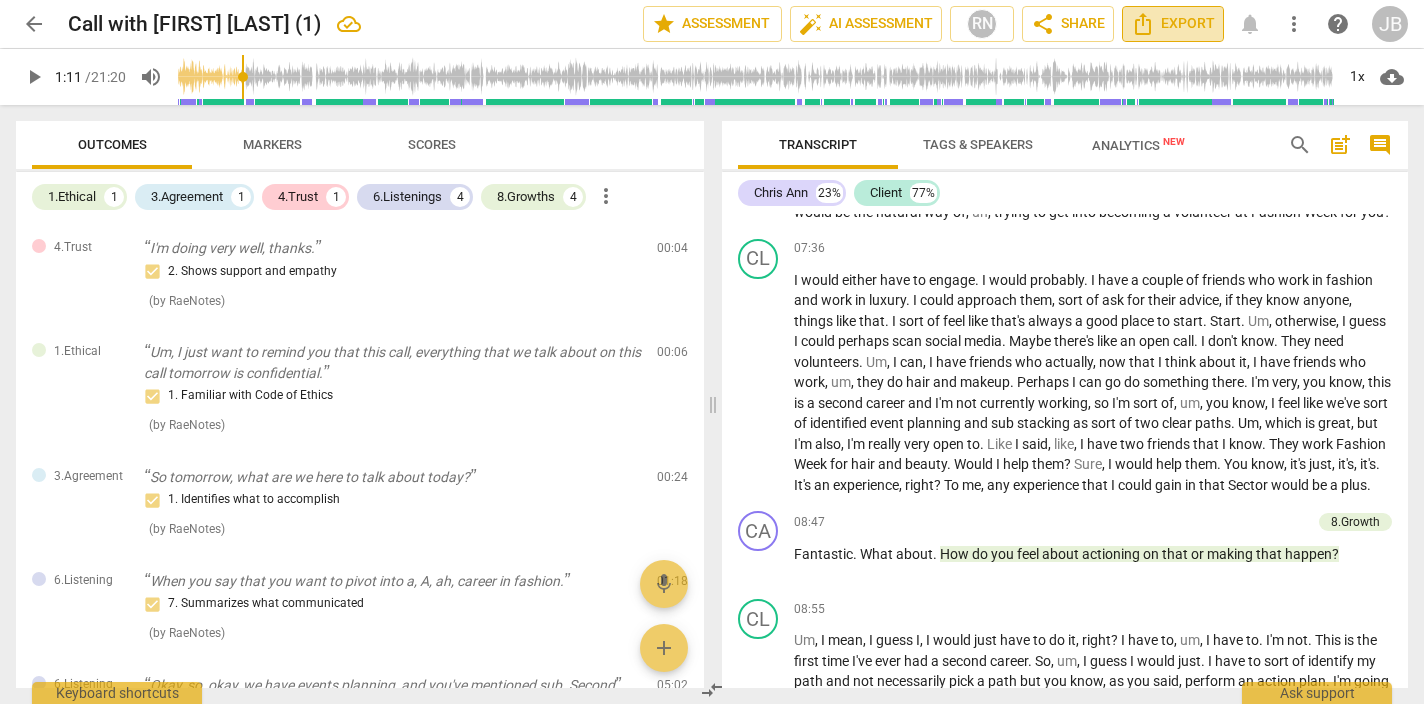 click on "Export" at bounding box center (1173, 24) 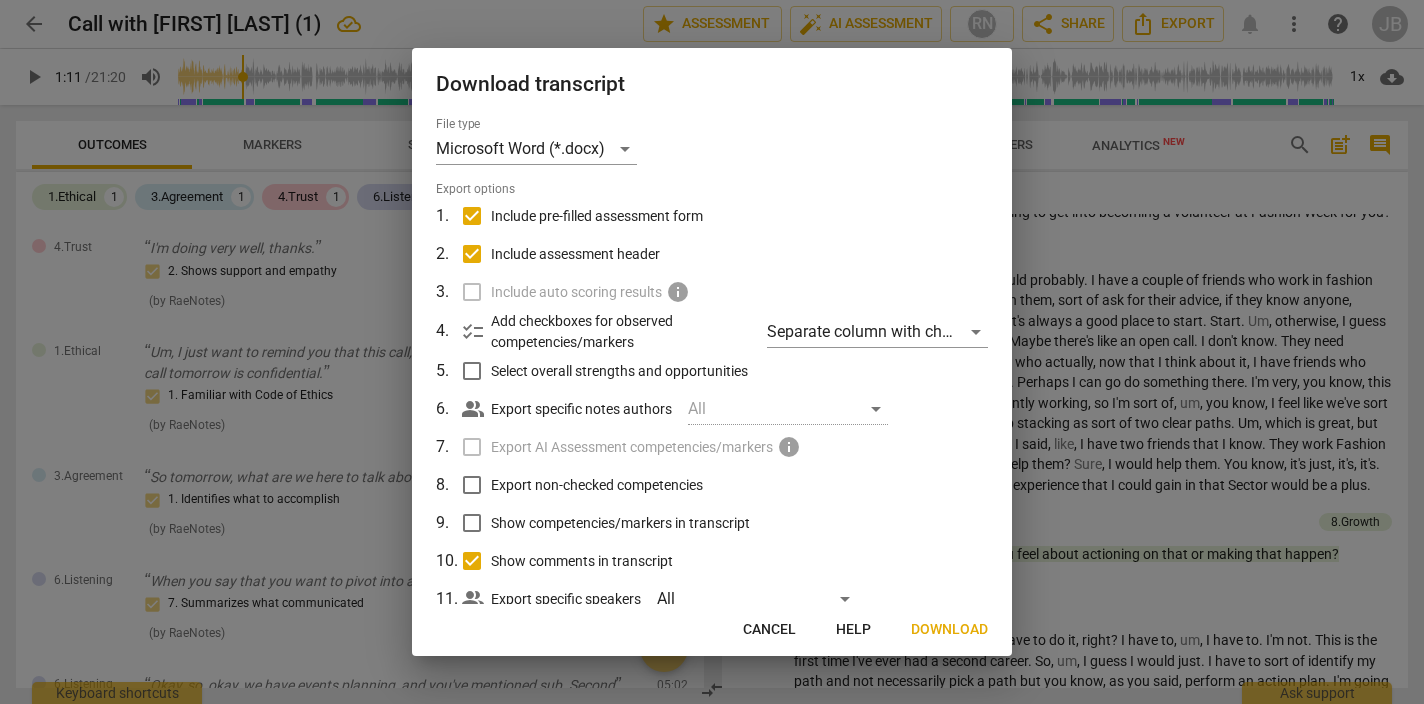 click on "Select overall strengths and opportunities" at bounding box center (710, 371) 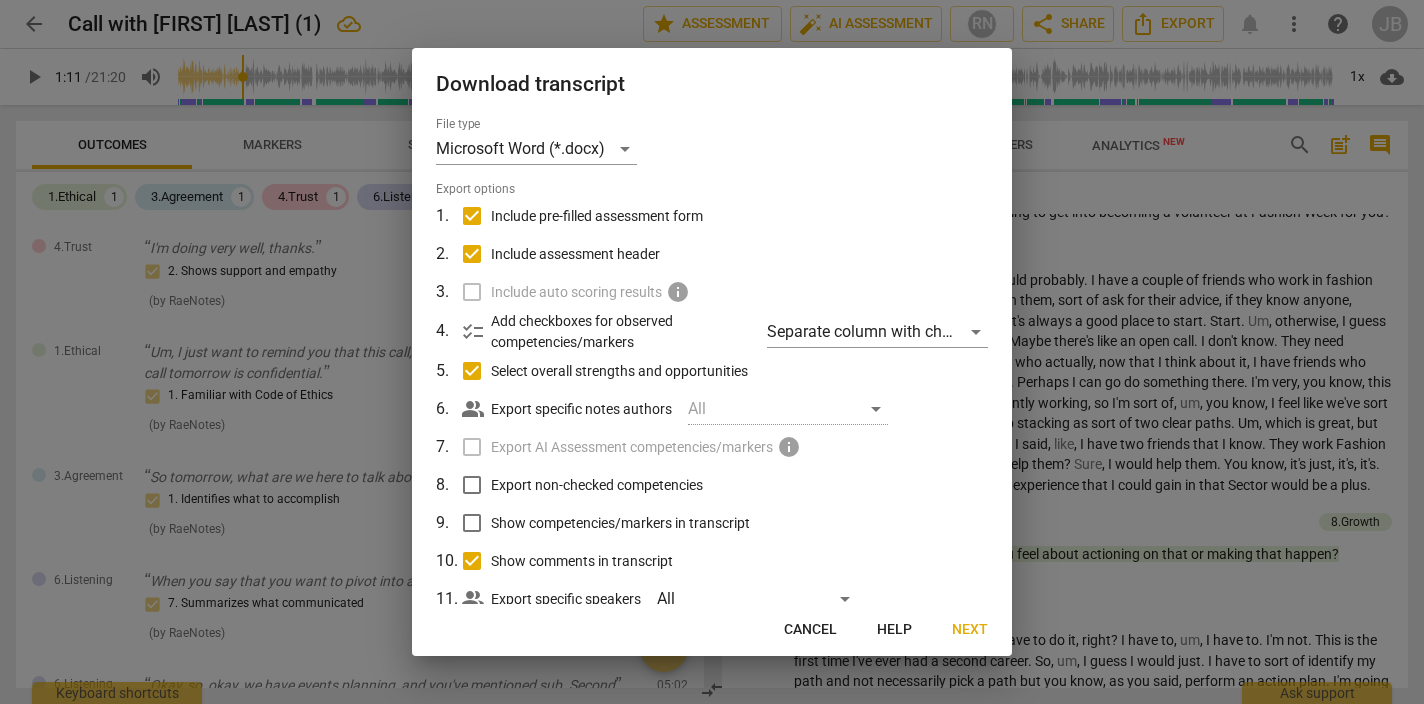 click on "Export non-checked competencies" at bounding box center [710, 485] 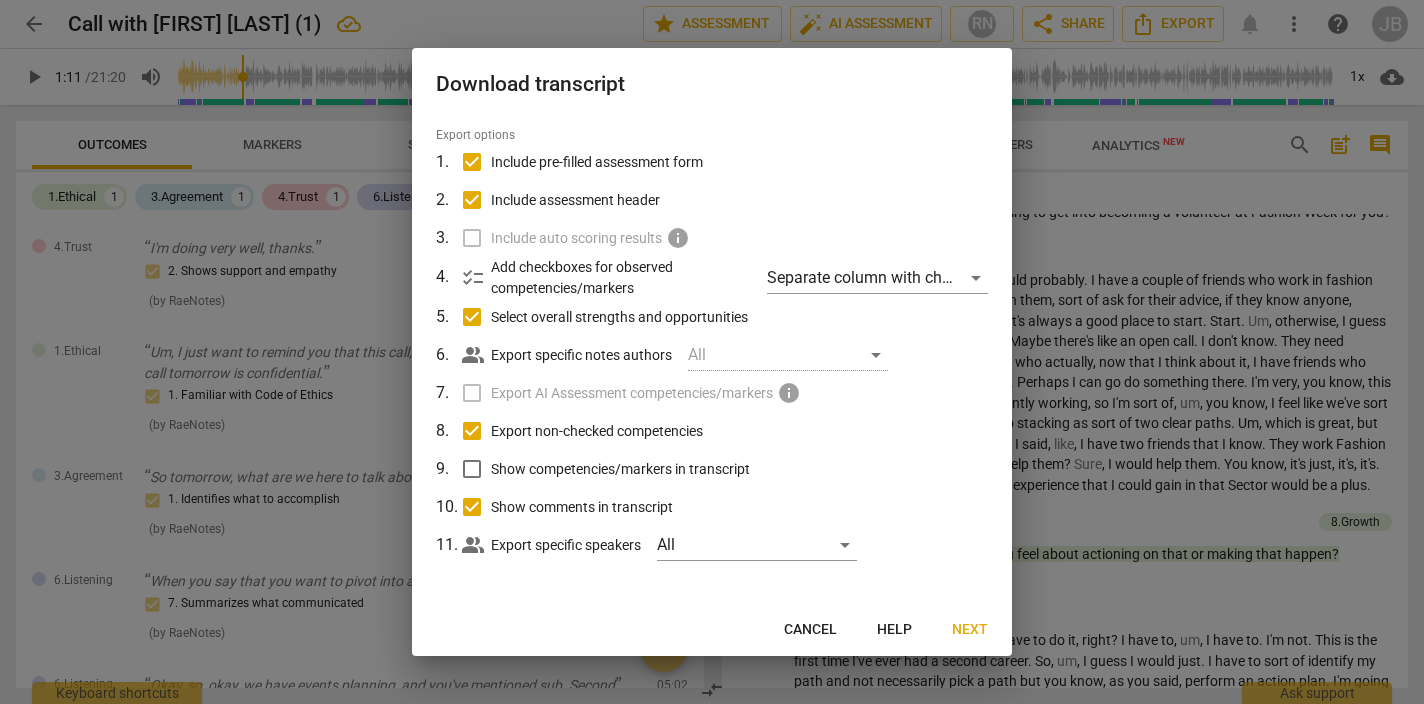 scroll, scrollTop: 52, scrollLeft: 0, axis: vertical 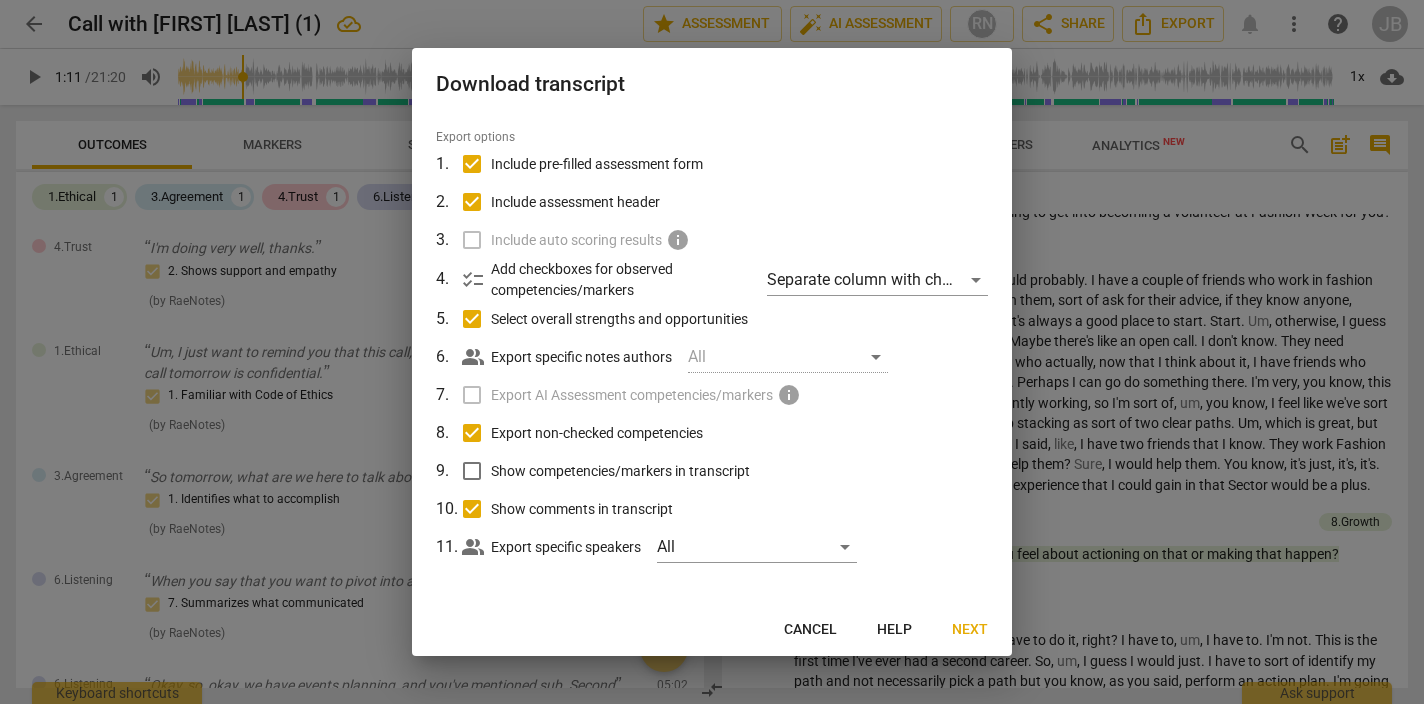 click on "Next" at bounding box center [970, 630] 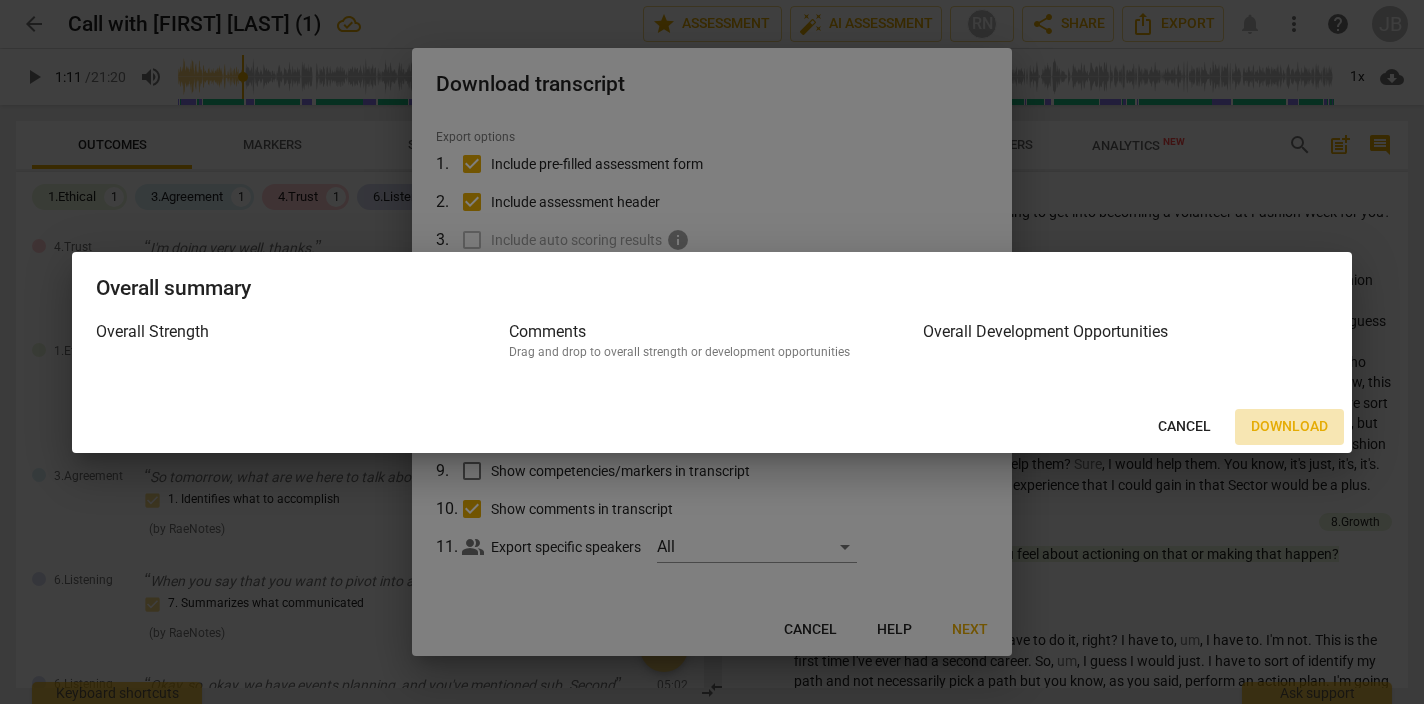 click on "Download" at bounding box center (1289, 427) 